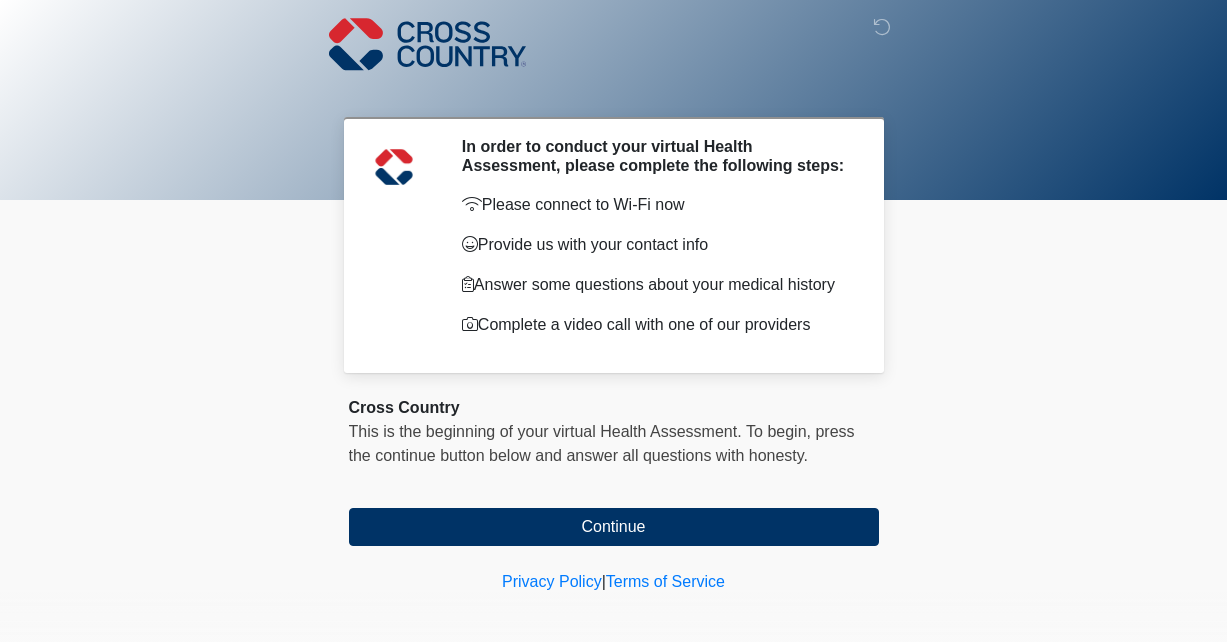 scroll, scrollTop: 0, scrollLeft: 0, axis: both 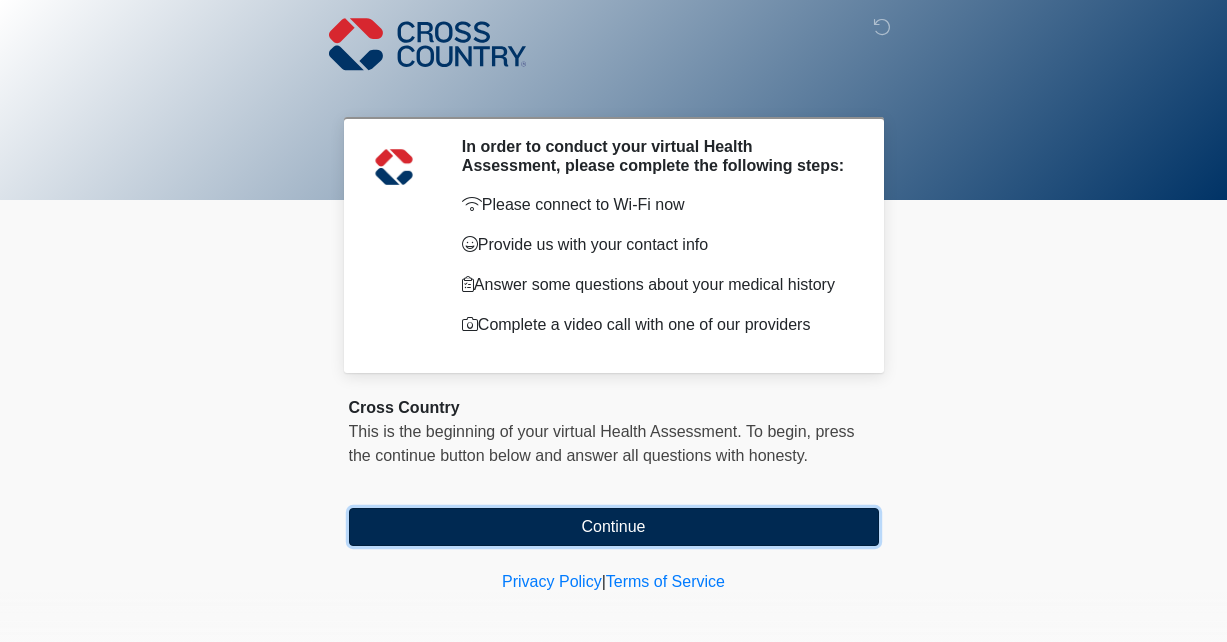 click on "Continue" at bounding box center [614, 527] 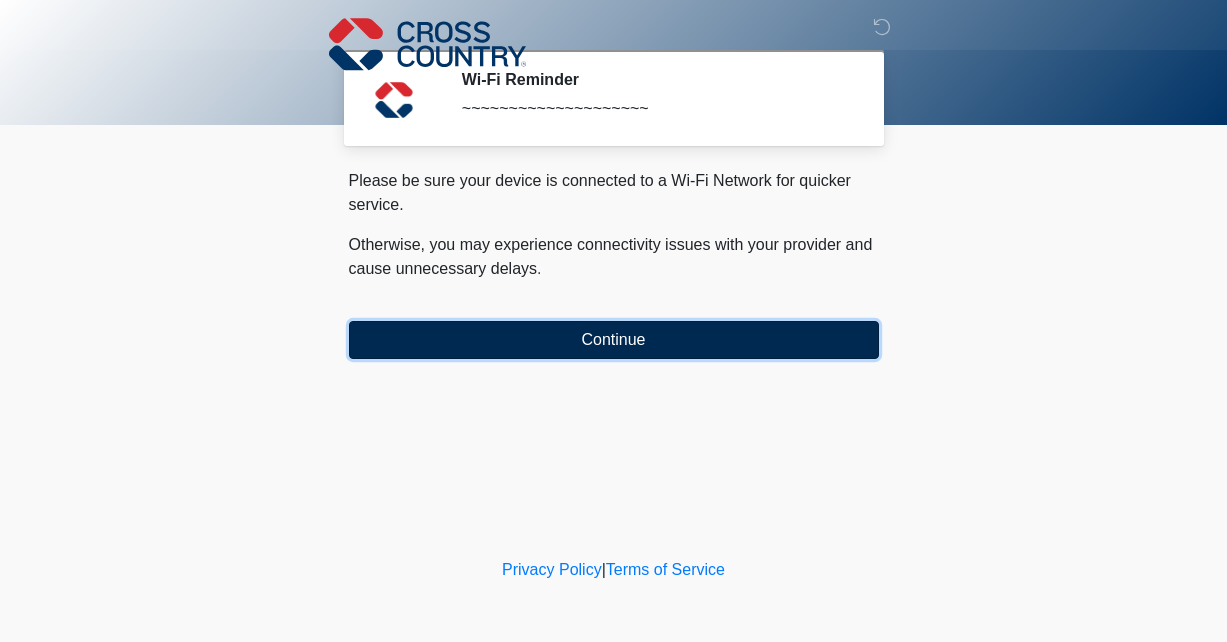 click on "Continue" at bounding box center [614, 340] 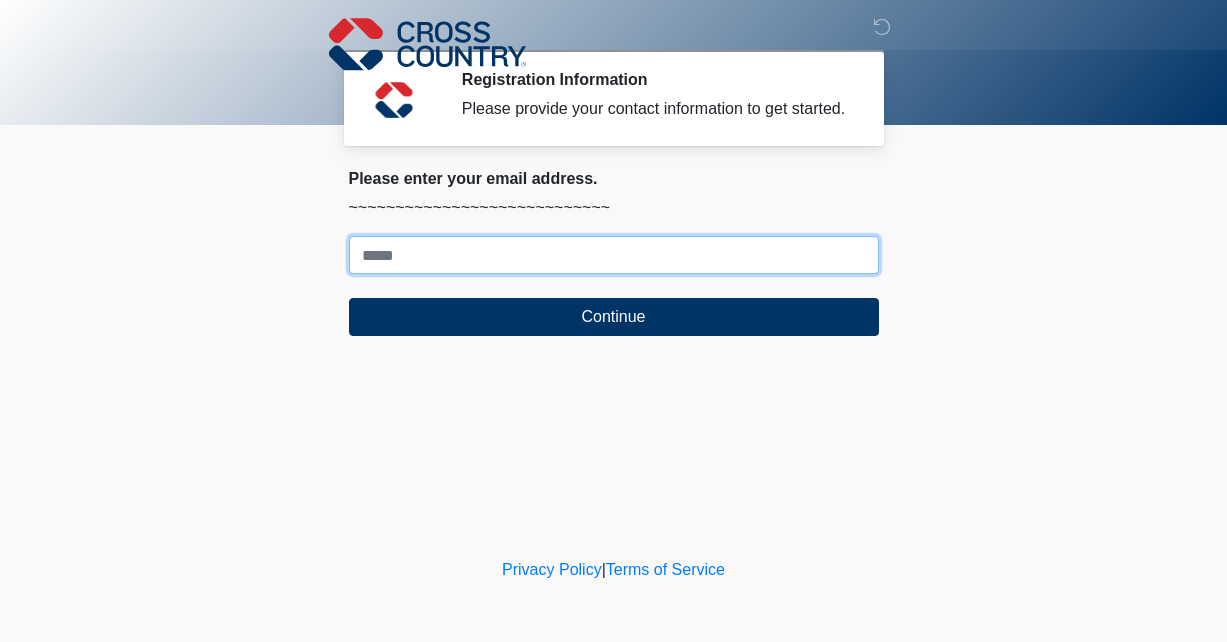 click on "Where should we email your response?" at bounding box center (614, 255) 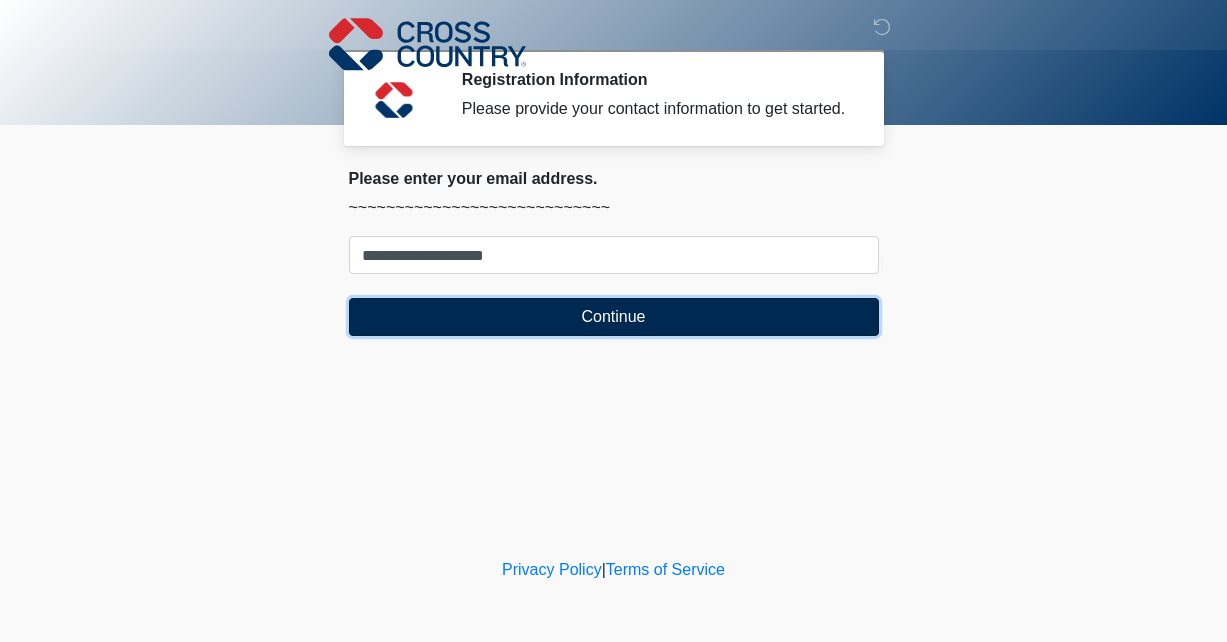 click on "Continue" at bounding box center [614, 317] 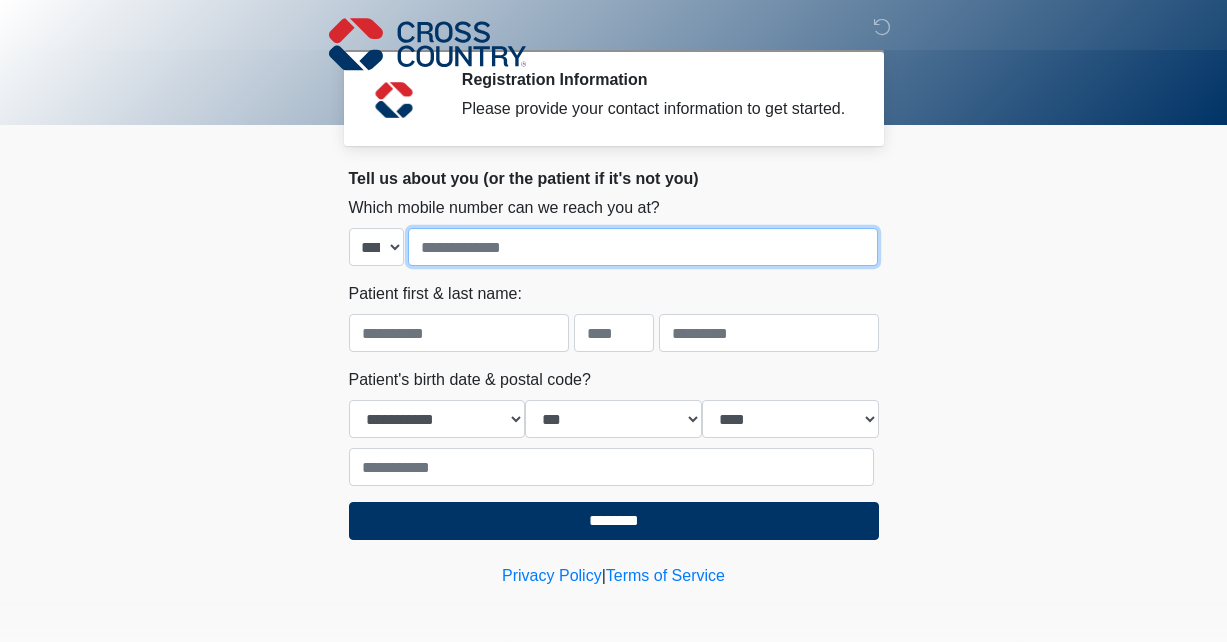 click at bounding box center (643, 247) 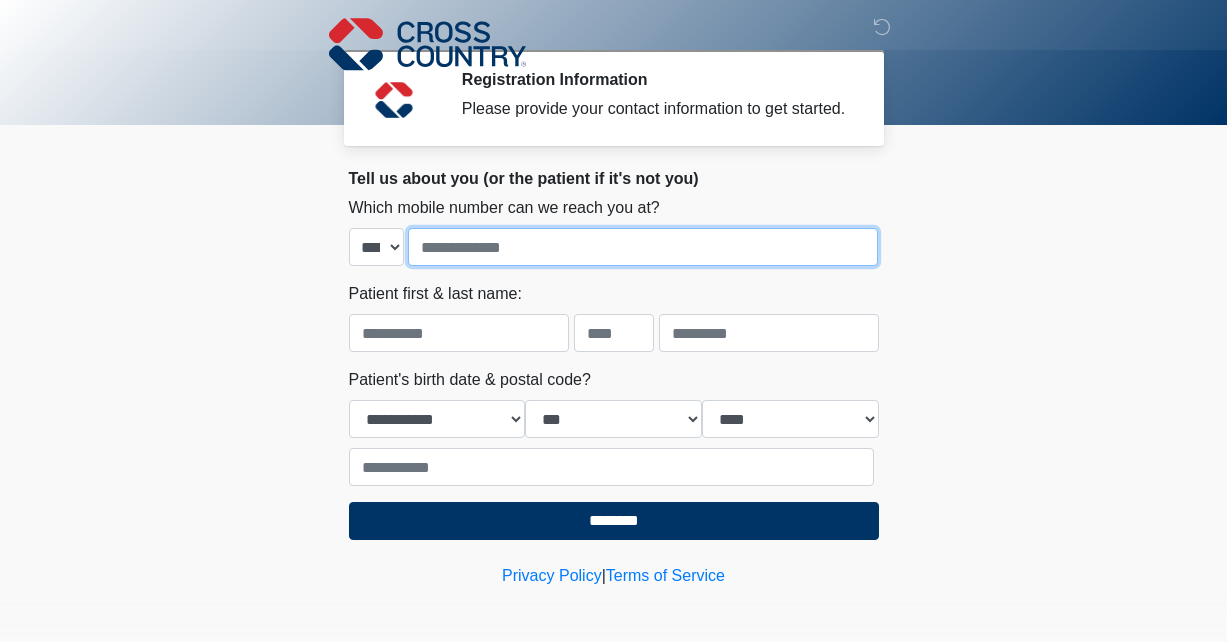 type on "**********" 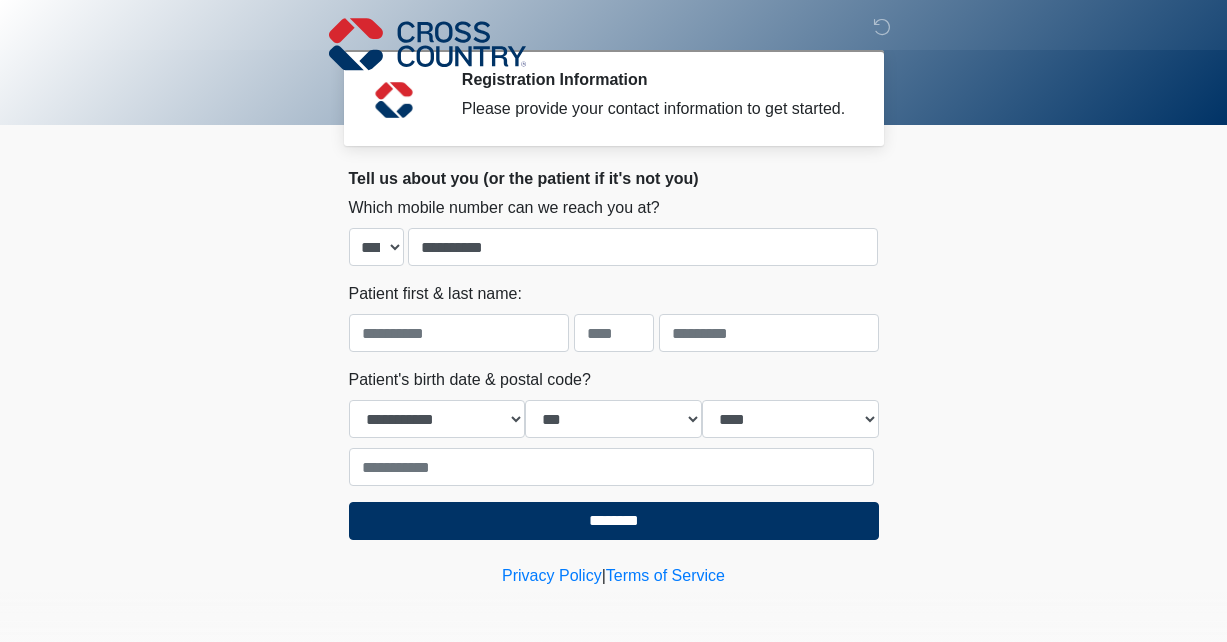type on "******" 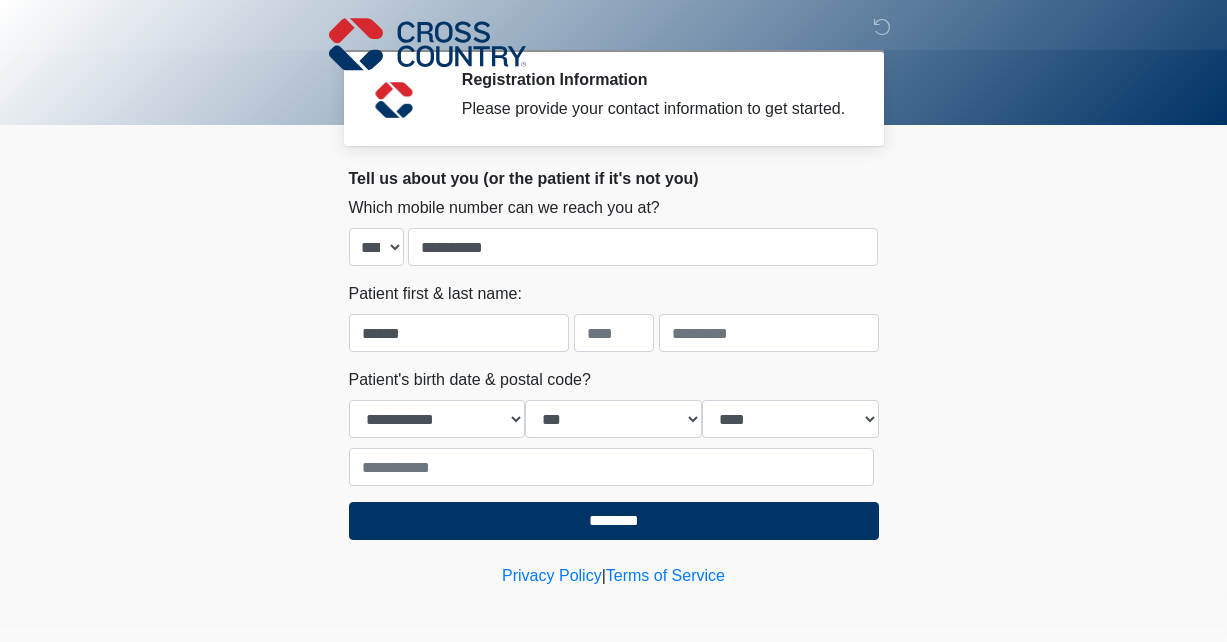 type on "*******" 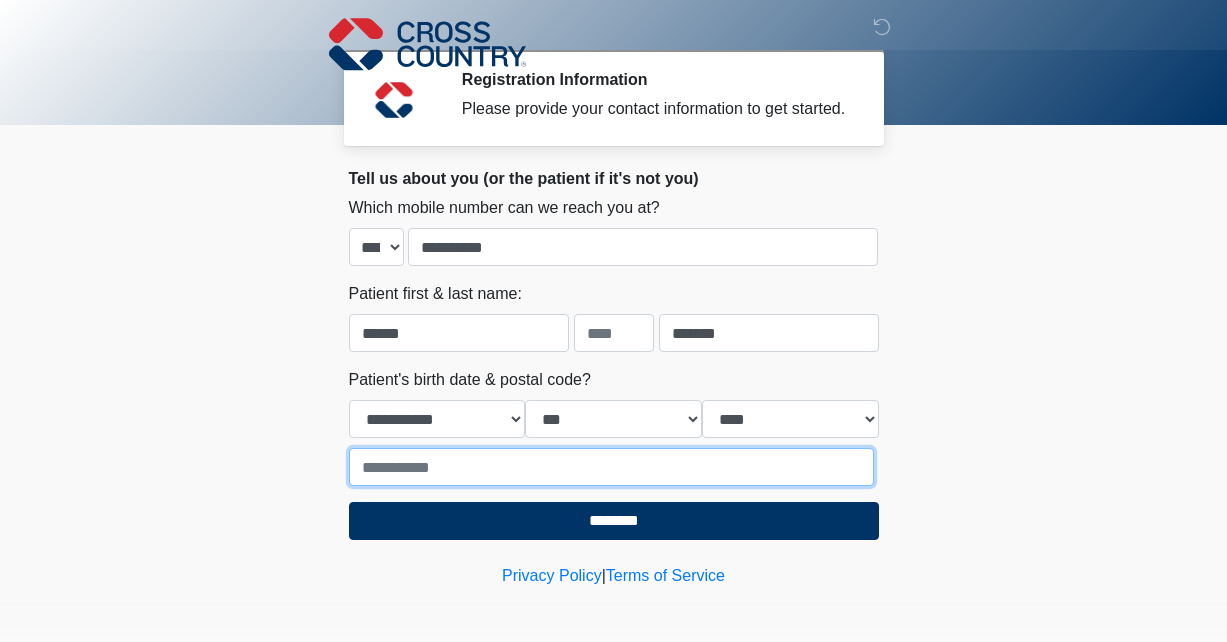 type on "*****" 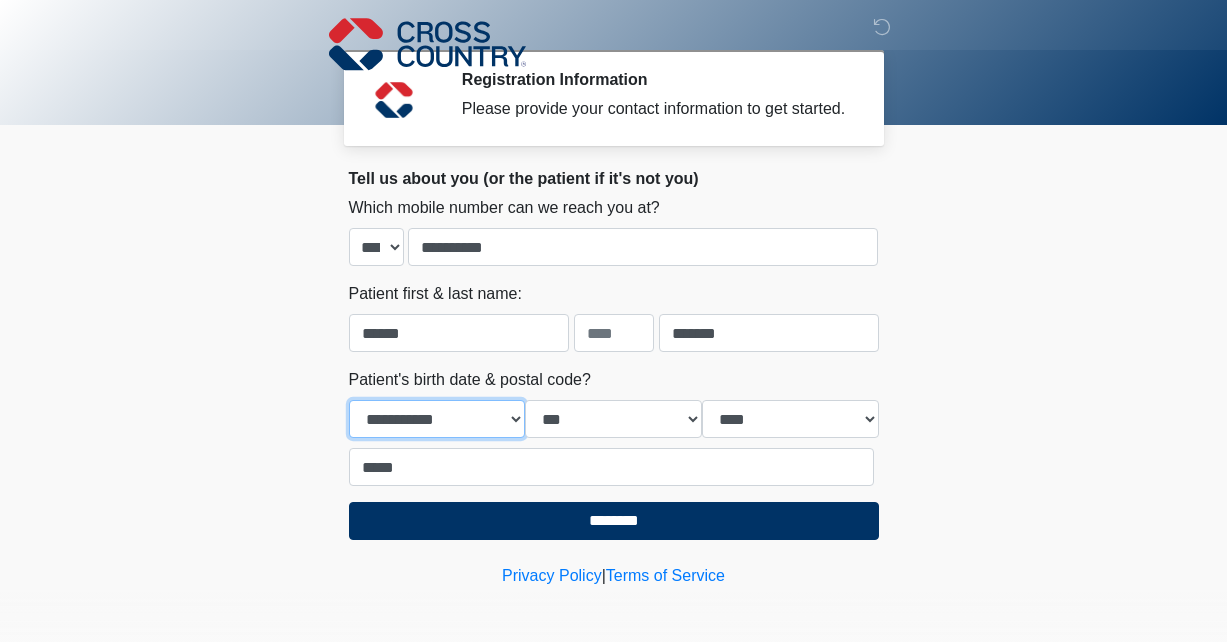 click on "**********" at bounding box center [437, 419] 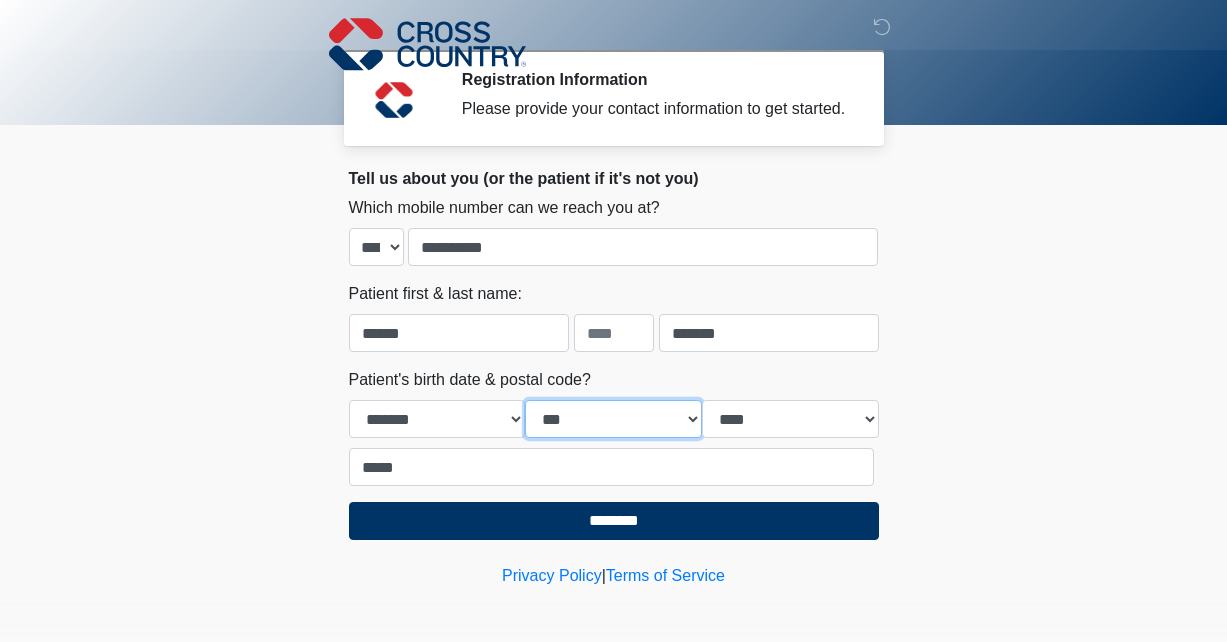 click on "***
*
*
*
*
*
*
*
*
*
**
**
**
**
**
**
**
**
**
**
**
**
**
**
**
**
**
**
**
**
**
**" at bounding box center (613, 419) 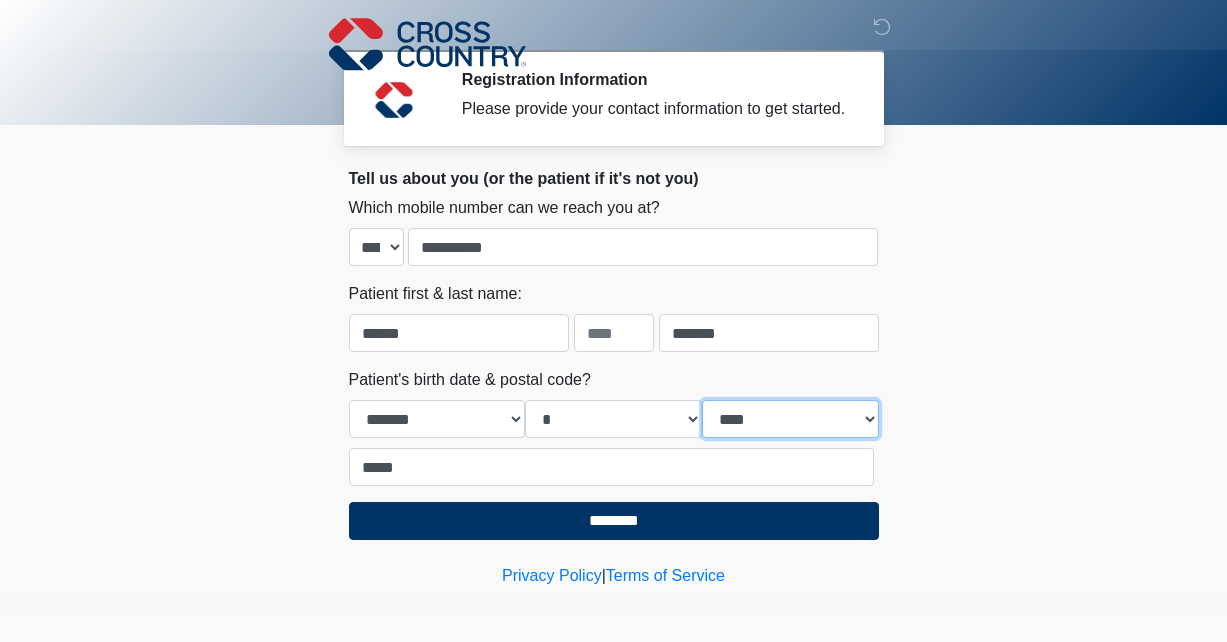 click on "****
****
****
****
****
****
****
****
****
****
****
****
****
****
****
****
****
****
****
****
****
****
****
****
****
****
****
****
****
****
****
****
****
****
****
****
****
****
****
****
****
****
****
****
****
****
****
****
****
****
****
****
****
****
****
****
****
****
****
****
****
****
****
****
****
****
****
****
****
****
****
****
****
****
****
****
****
****
****
****
****
****
****
****
****
****
****
****
****
****
****
****
****
****
****
****
****
****
****
****
****
****" at bounding box center [790, 419] 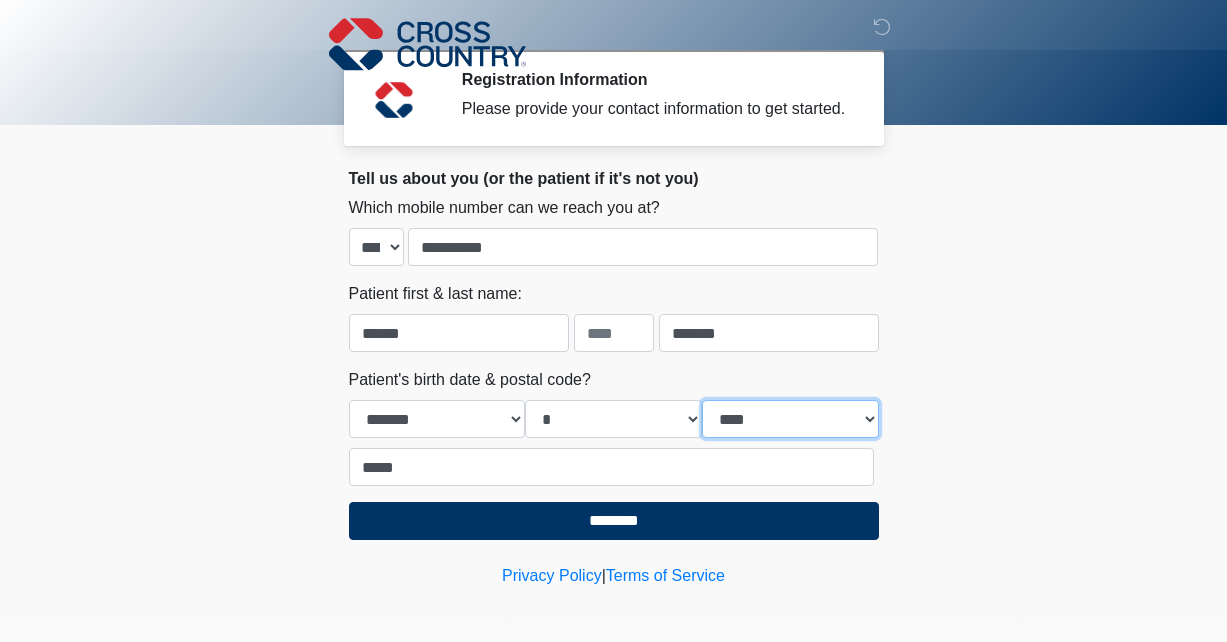 select on "****" 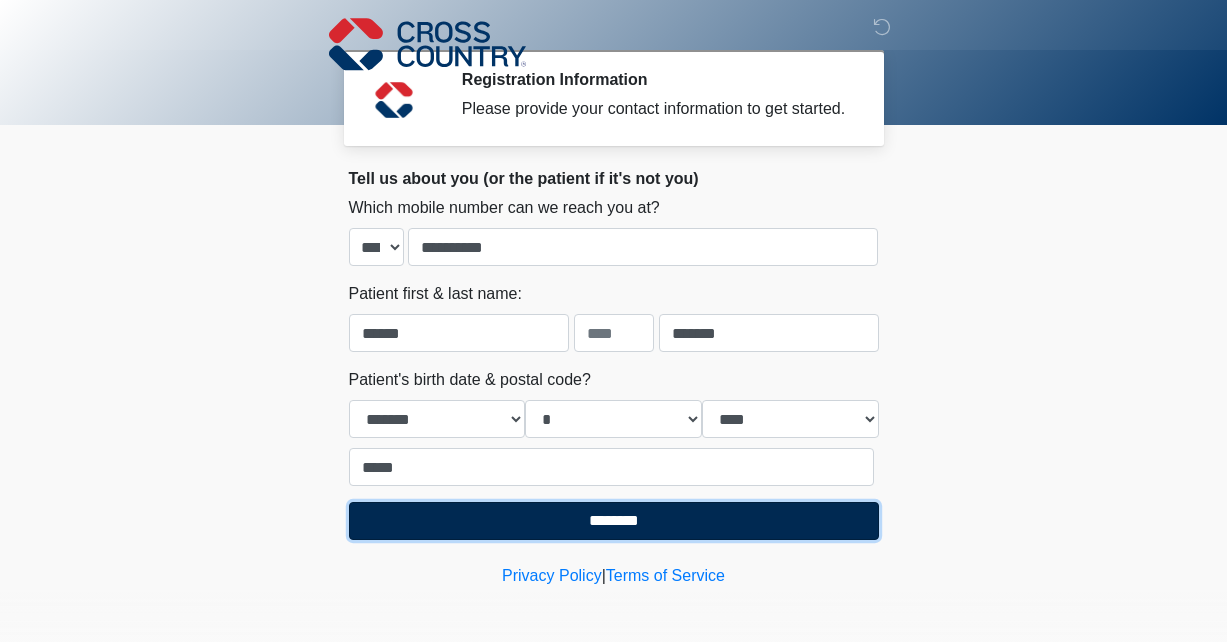 click on "********" at bounding box center [614, 521] 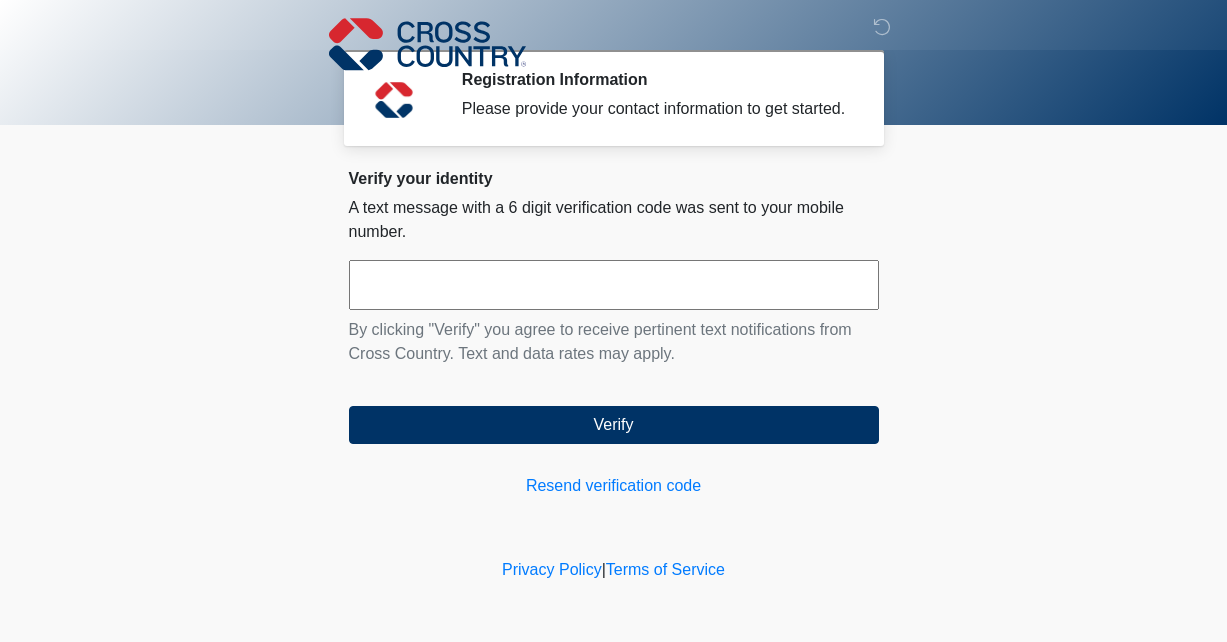 click at bounding box center (614, 285) 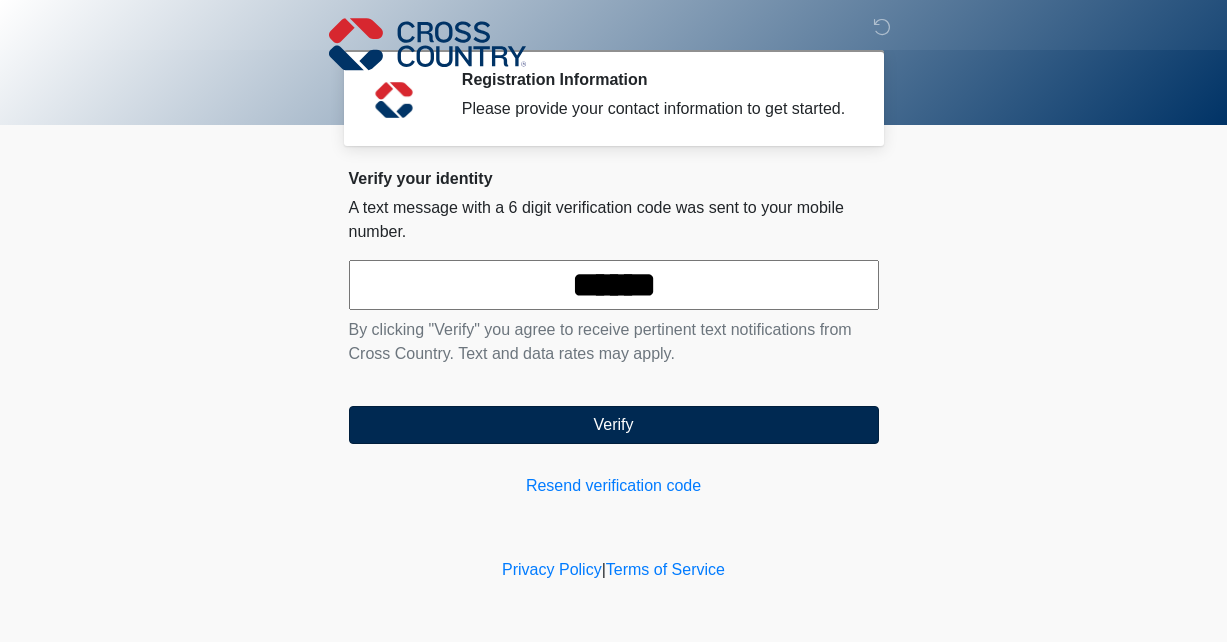 type on "******" 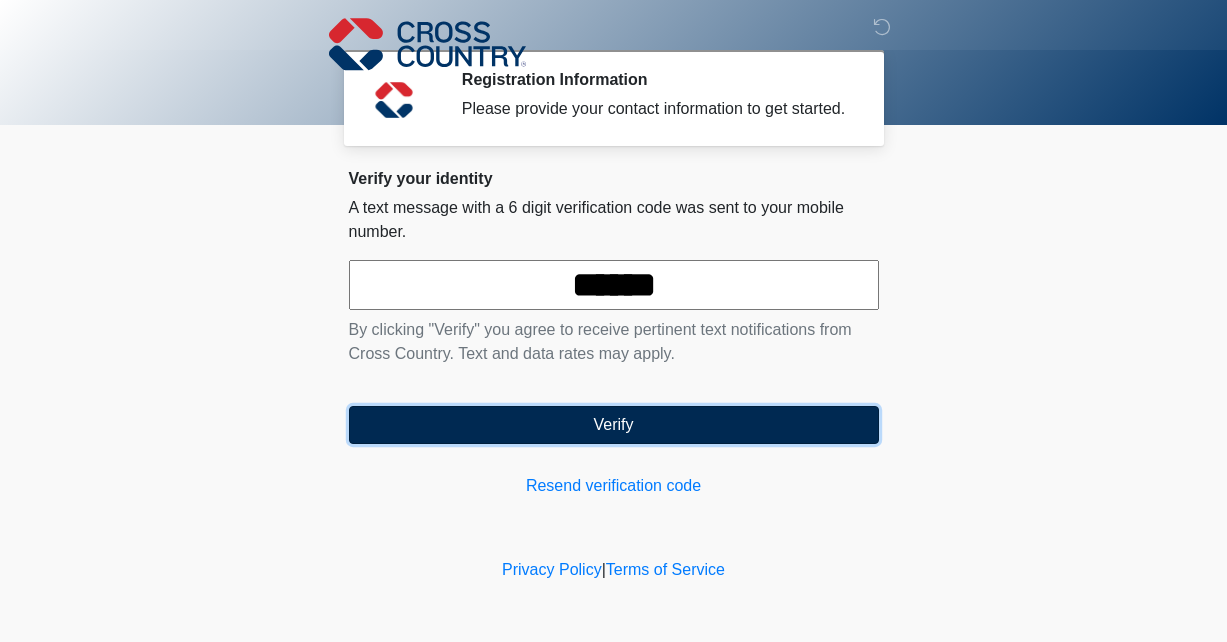 click on "Verify" at bounding box center [614, 425] 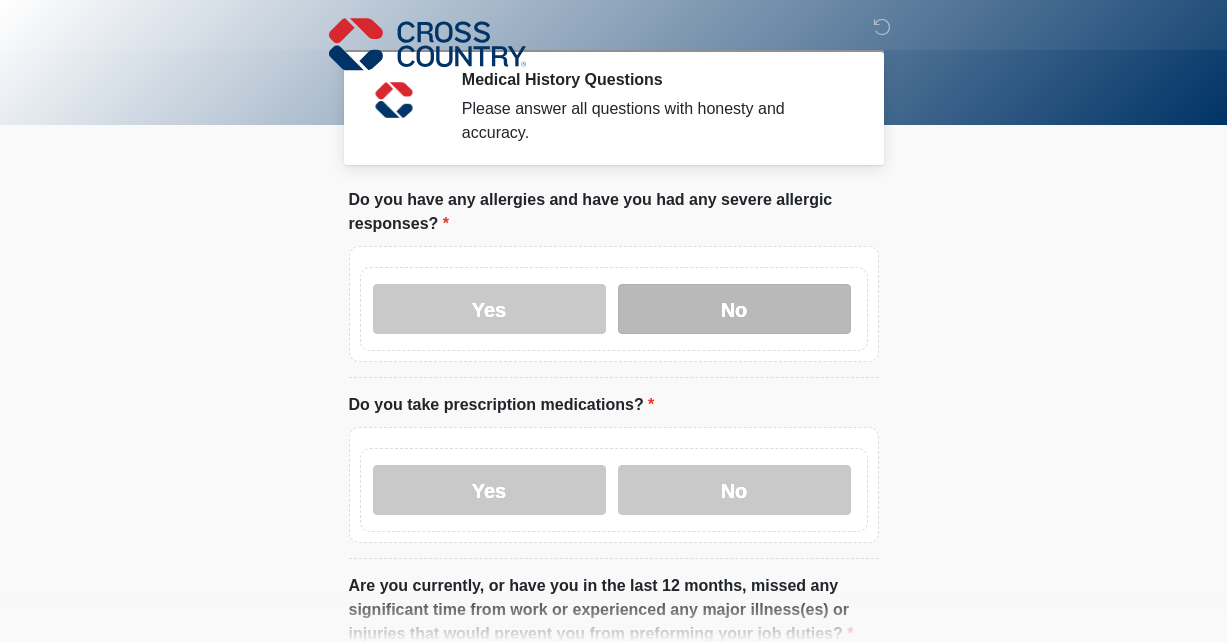 click on "No" at bounding box center [734, 309] 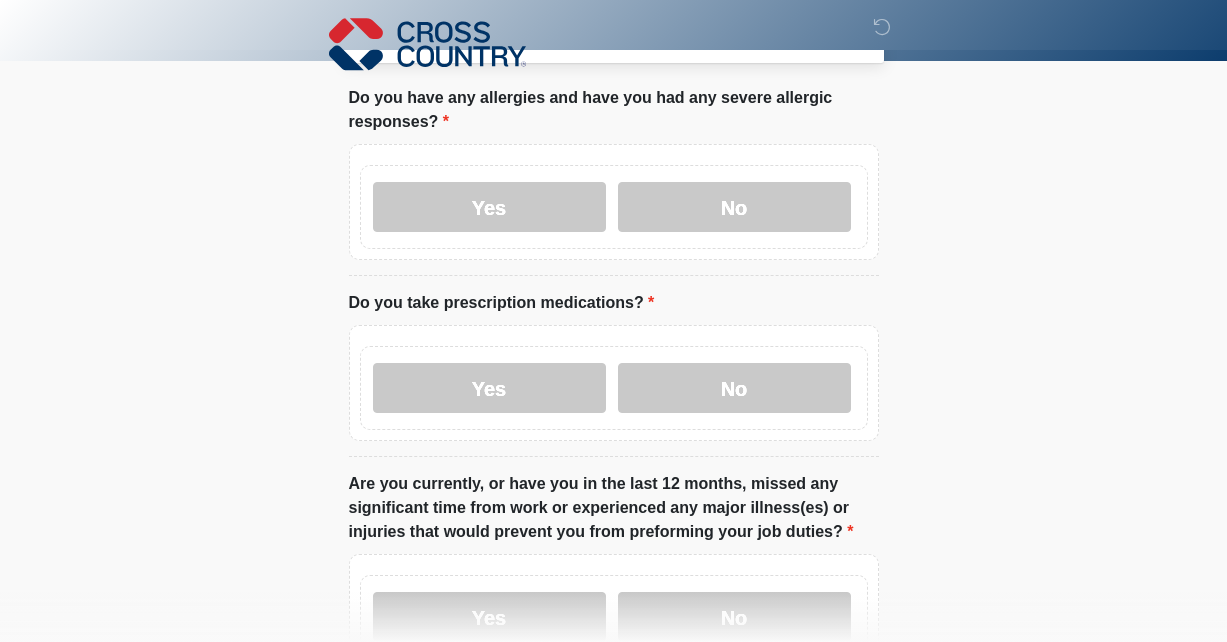scroll, scrollTop: 111, scrollLeft: 0, axis: vertical 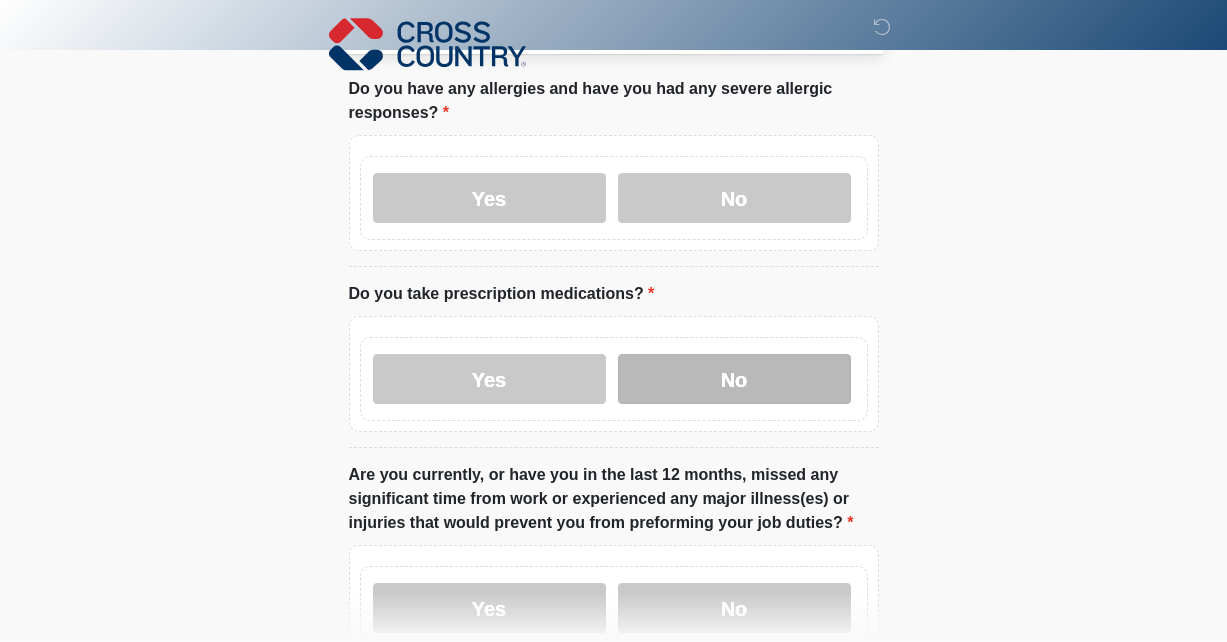 click on "No" at bounding box center [734, 379] 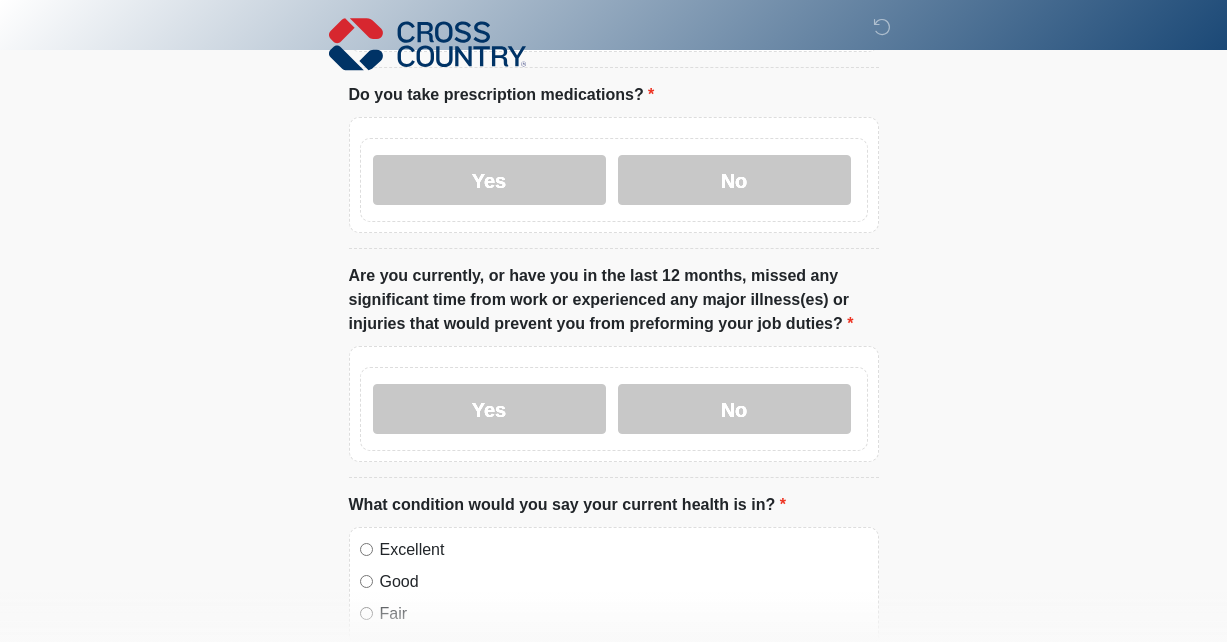 scroll, scrollTop: 311, scrollLeft: 0, axis: vertical 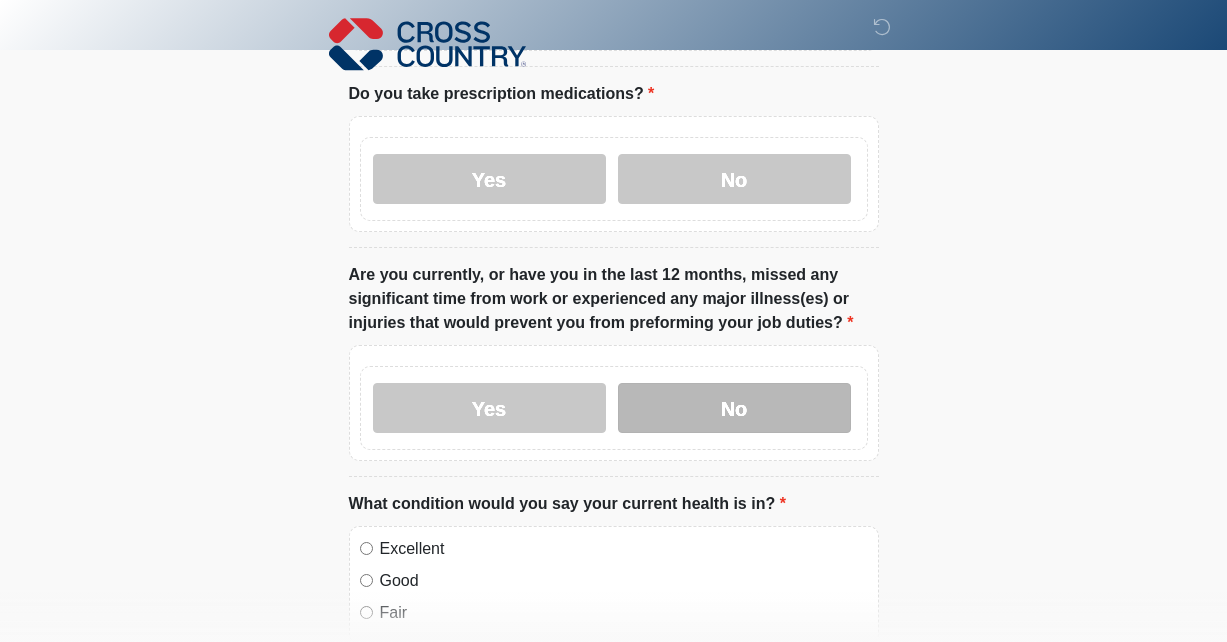click on "No" at bounding box center (734, 408) 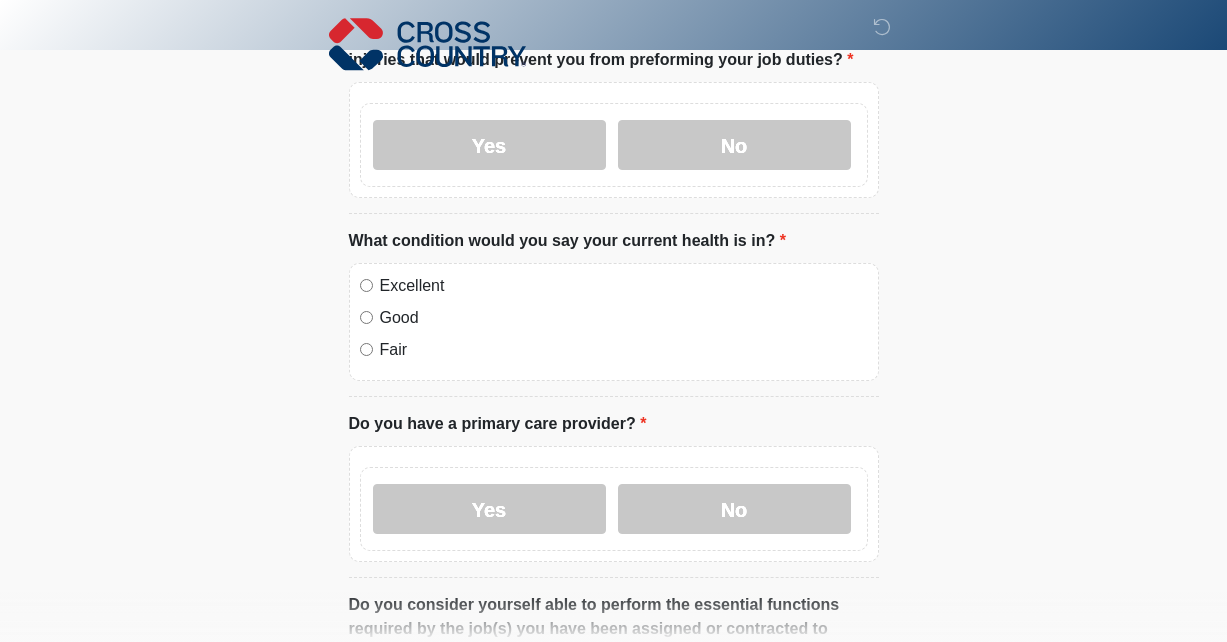 scroll, scrollTop: 576, scrollLeft: 0, axis: vertical 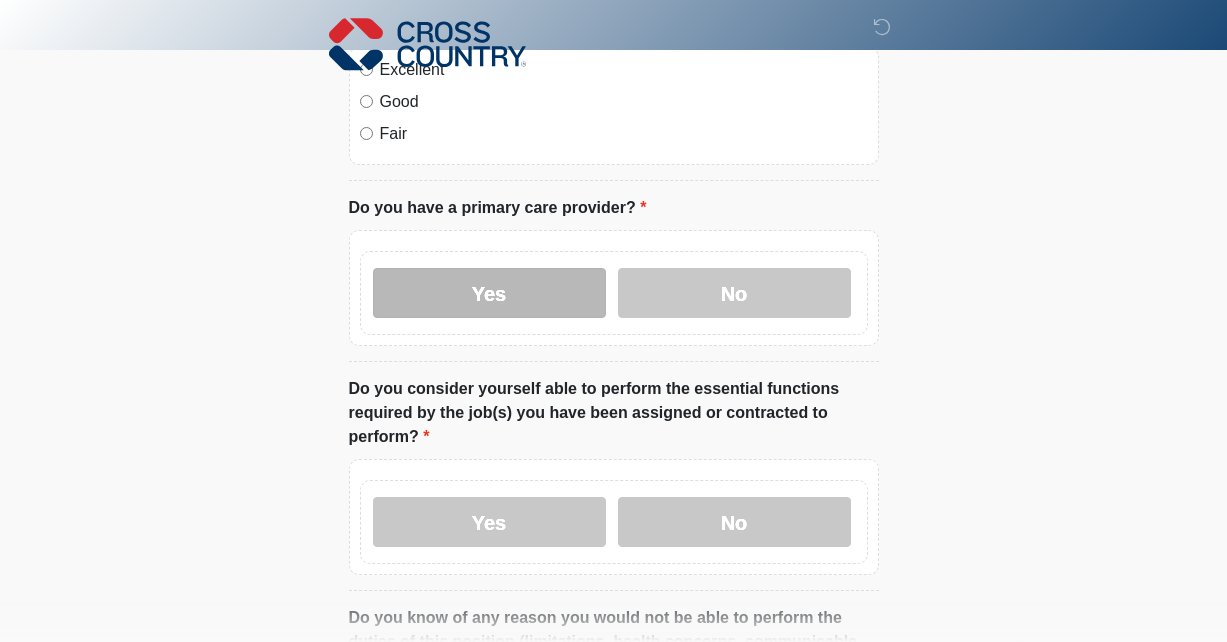 click on "Yes" at bounding box center (489, 293) 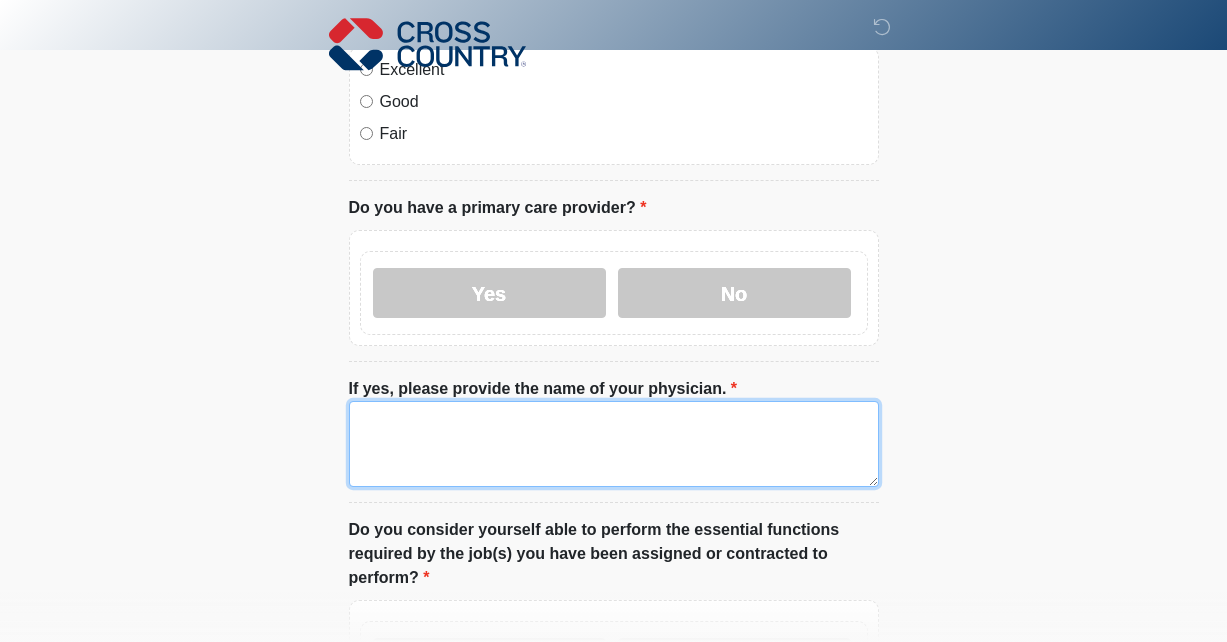 click on "If yes, please provide the name of your physician." at bounding box center [614, 444] 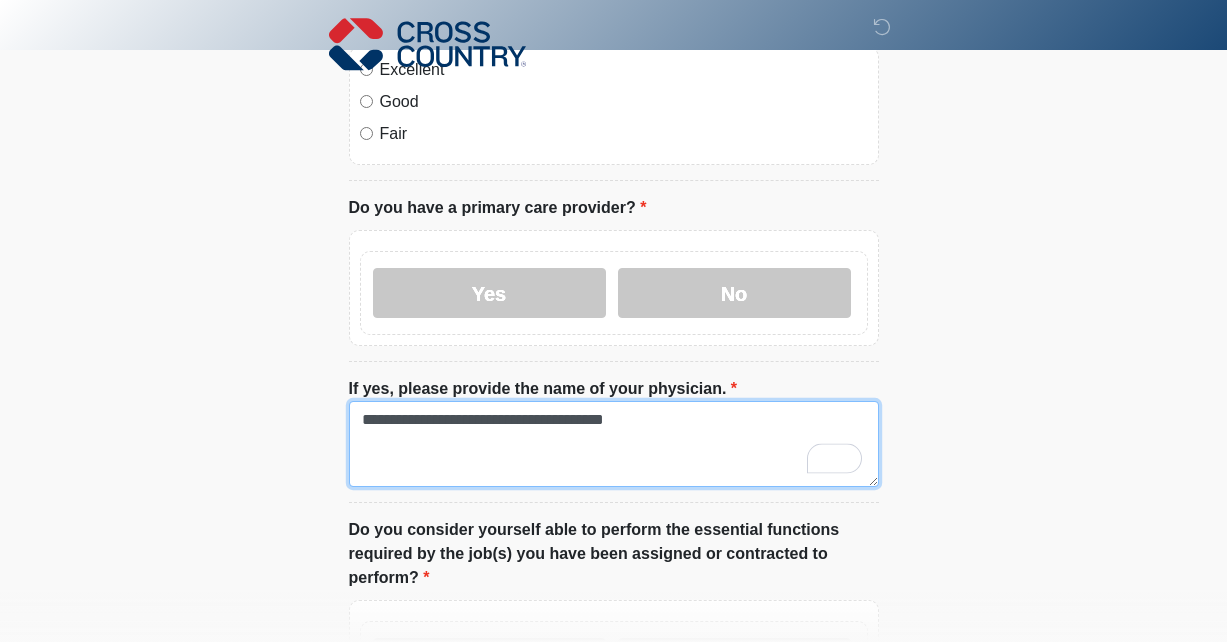 click on "**********" at bounding box center (614, 444) 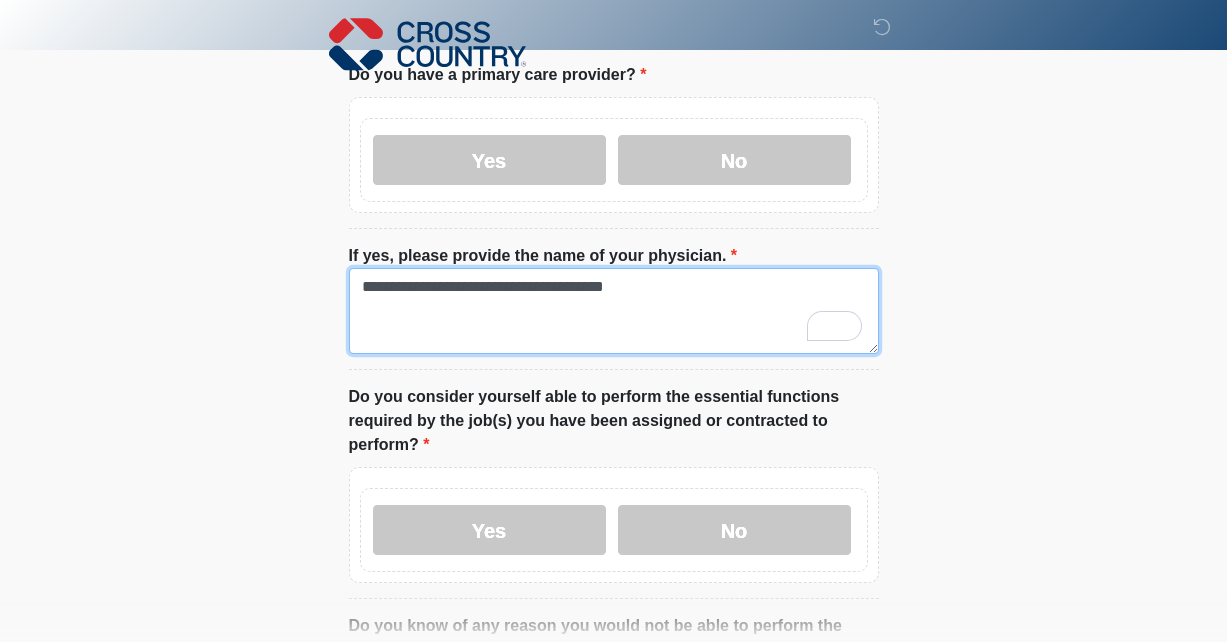 scroll, scrollTop: 938, scrollLeft: 0, axis: vertical 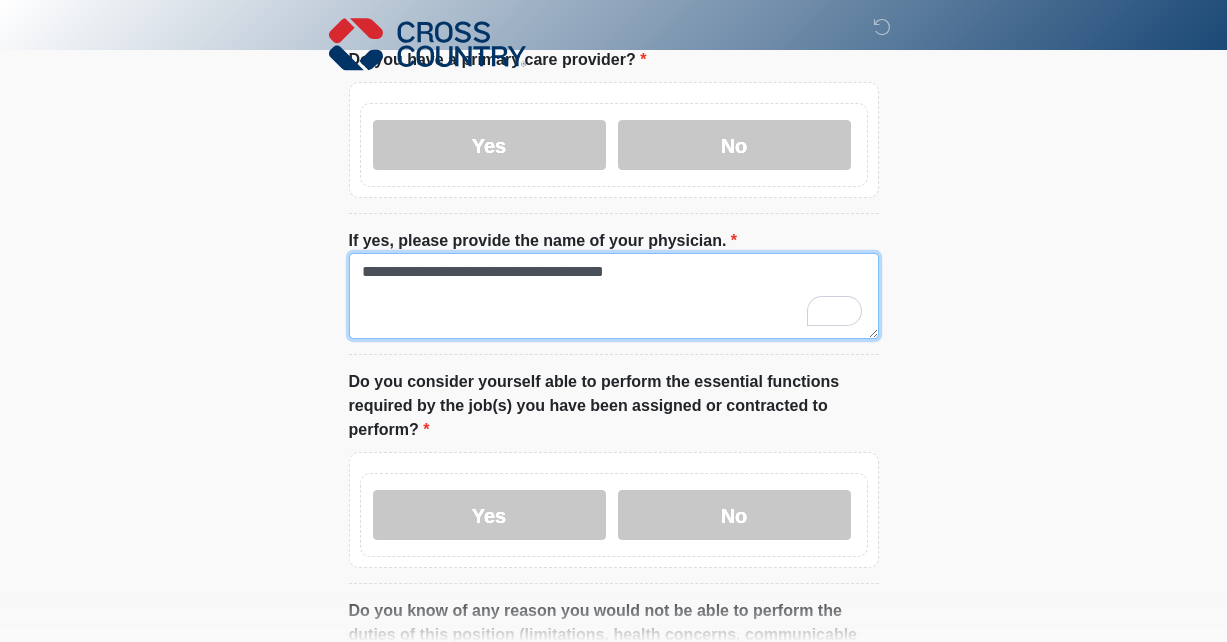 click on "**********" at bounding box center (614, 296) 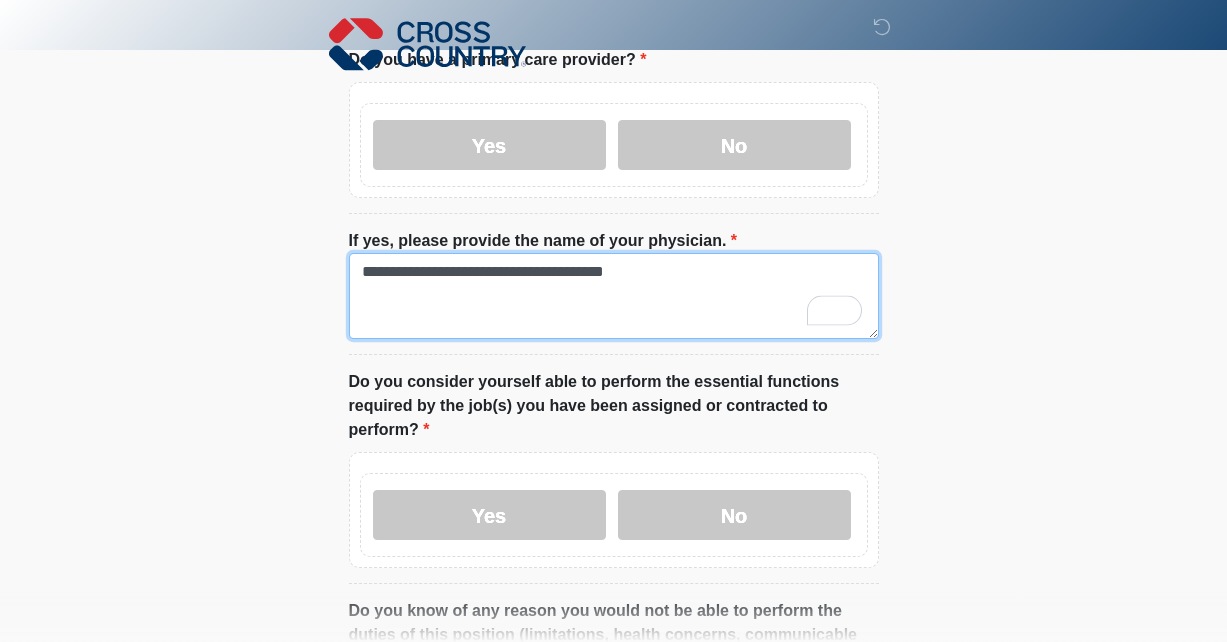 type on "**********" 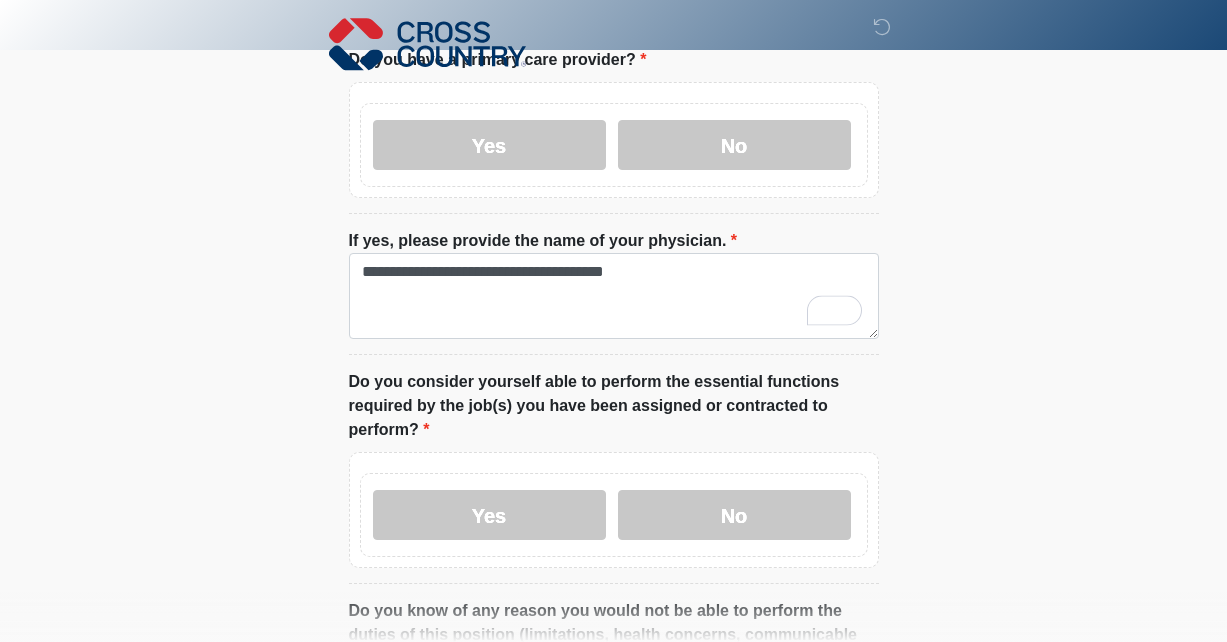 click on "‎ ‎ ‎
Medical History Questions
Please answer all questions with honesty and accuracy.
Please connect to Wi-Fi now   Provide us with your contact info  Answer some questions about your medical history  Complete a video call with one of our providers
Cross Country
This is the beginning of your virtual Health Assessment.   ﻿﻿﻿﻿﻿﻿To begin, ﻿﻿﻿﻿﻿﻿﻿﻿﻿﻿﻿﻿﻿﻿﻿﻿﻿﻿ press the continue button below and answer all questions with honesty.
Continue
Please be sure your device is connected to a Wi-Fi Network for quicker service. Otherwise, you may experience connectivity issues with your provider and cause unnecessary delays  .
Continue
~~~~~~~~~~~~~~~~~~~~~~~~~~~~" at bounding box center (614, -46) 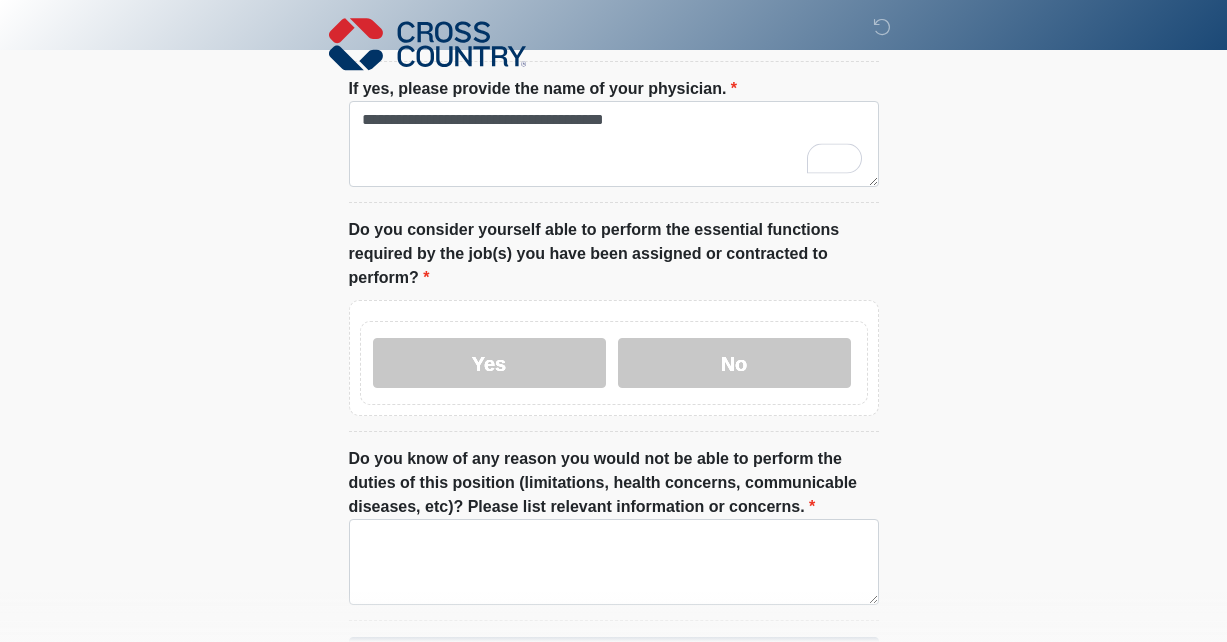 scroll, scrollTop: 1111, scrollLeft: 0, axis: vertical 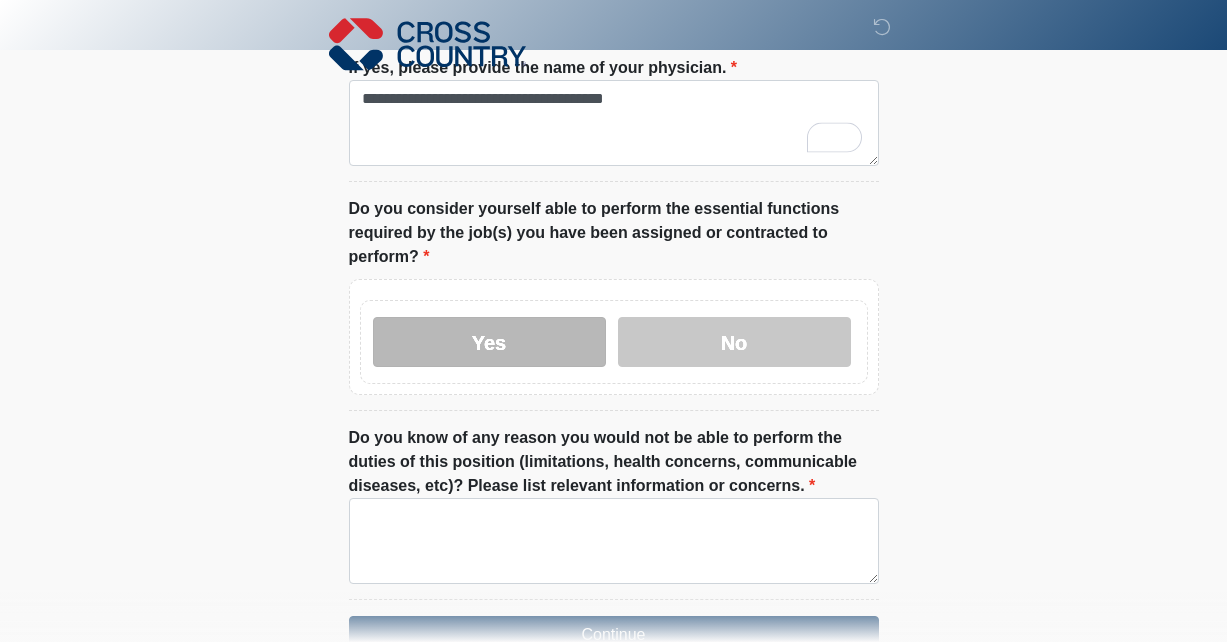 click on "Yes" at bounding box center [489, 342] 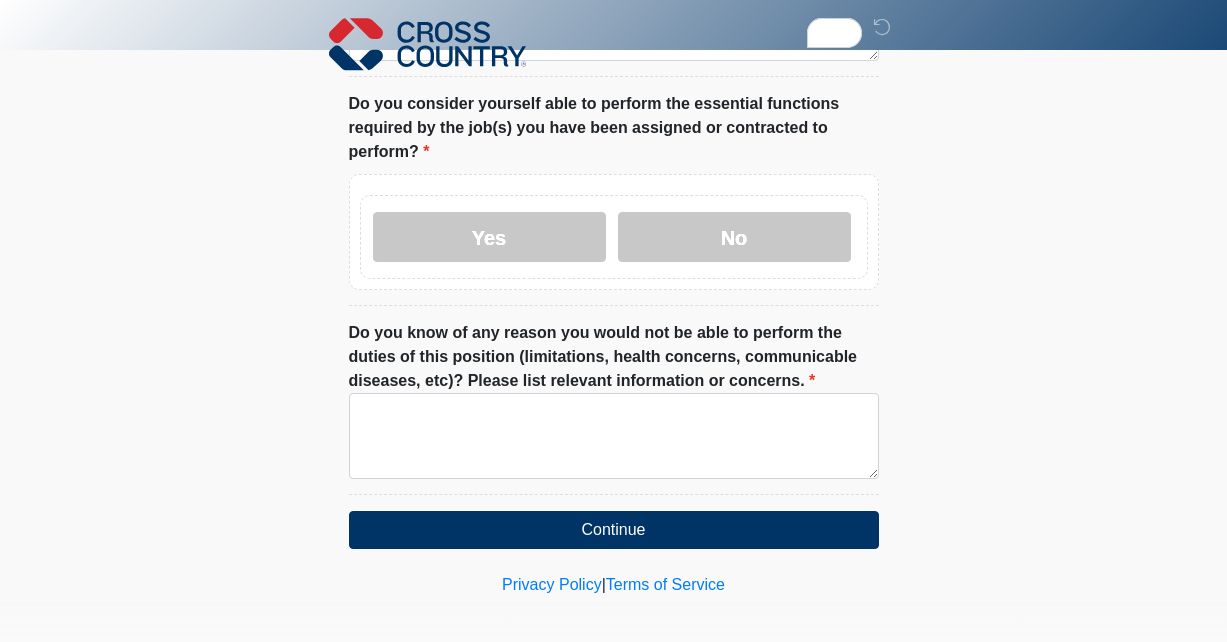 scroll, scrollTop: 1227, scrollLeft: 0, axis: vertical 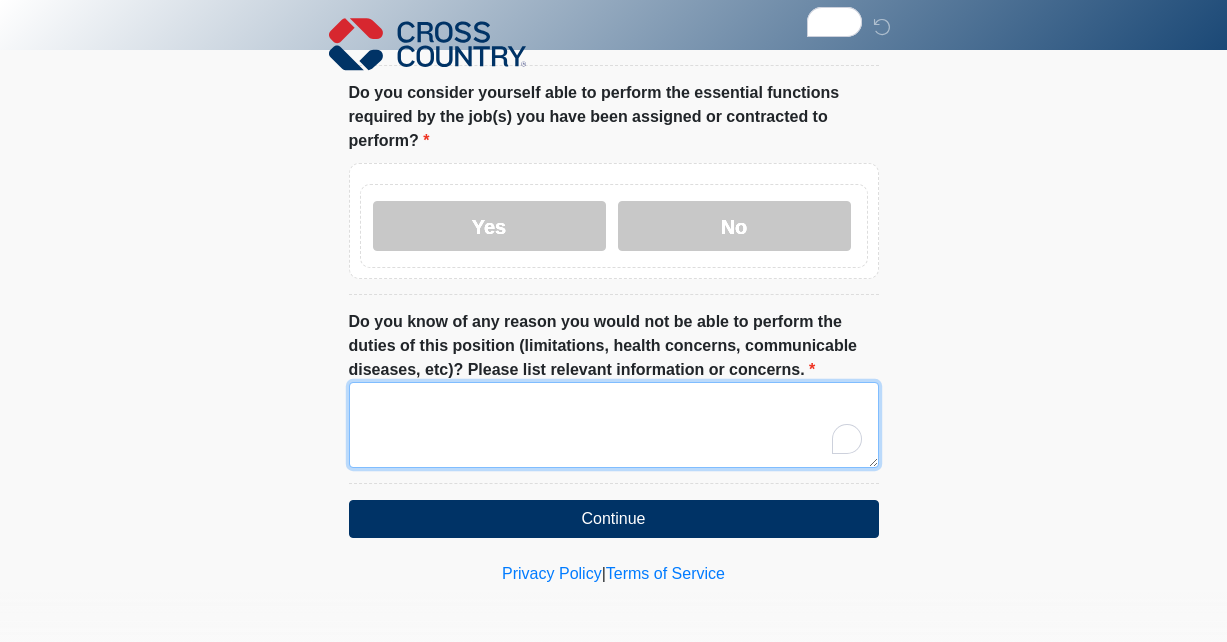 click on "Do you know of any reason you would not be able to perform the duties of this position (limitations, health concerns, communicable diseases, etc)?  Please list relevant information or concerns." at bounding box center [614, 425] 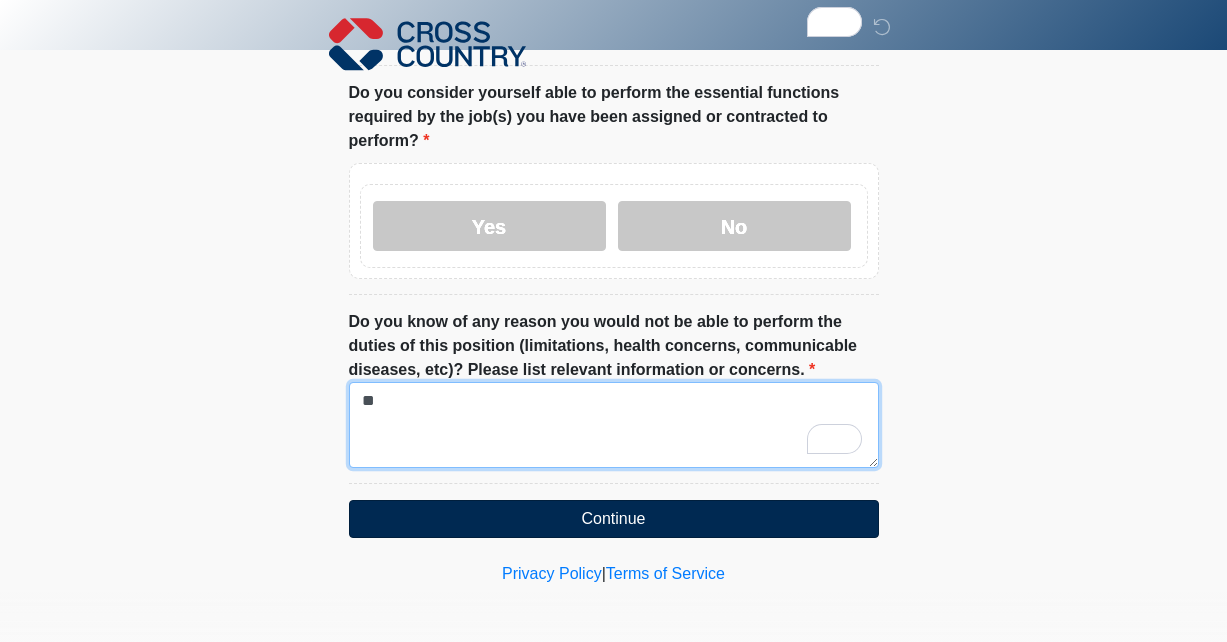 type on "**" 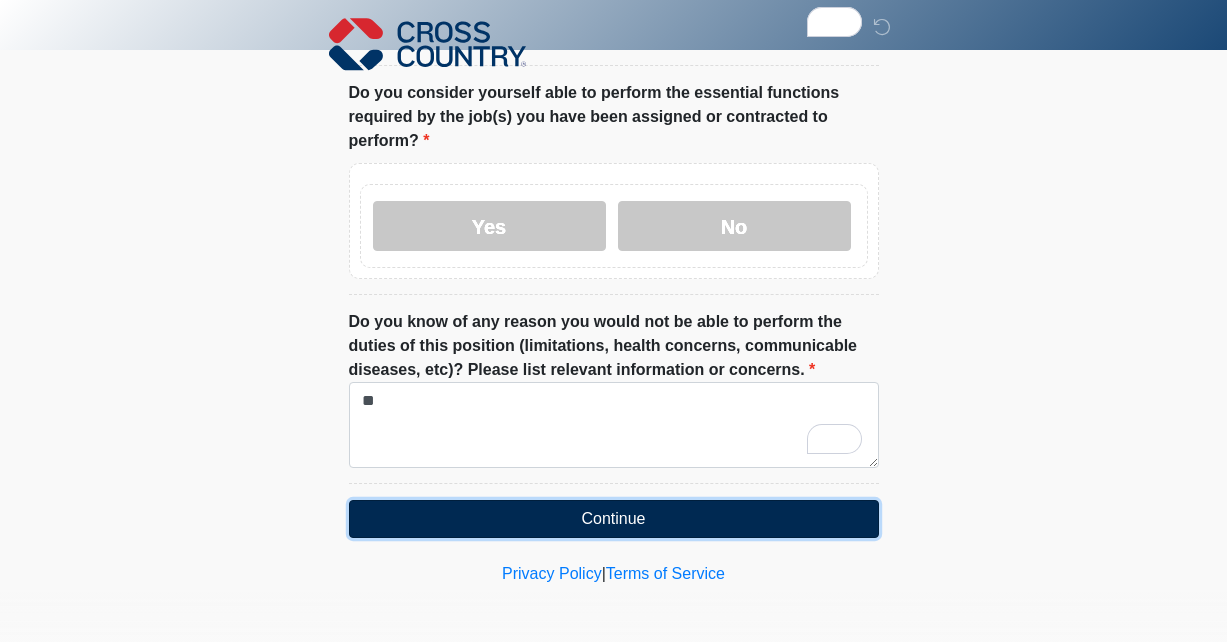 click on "Continue" at bounding box center (614, 519) 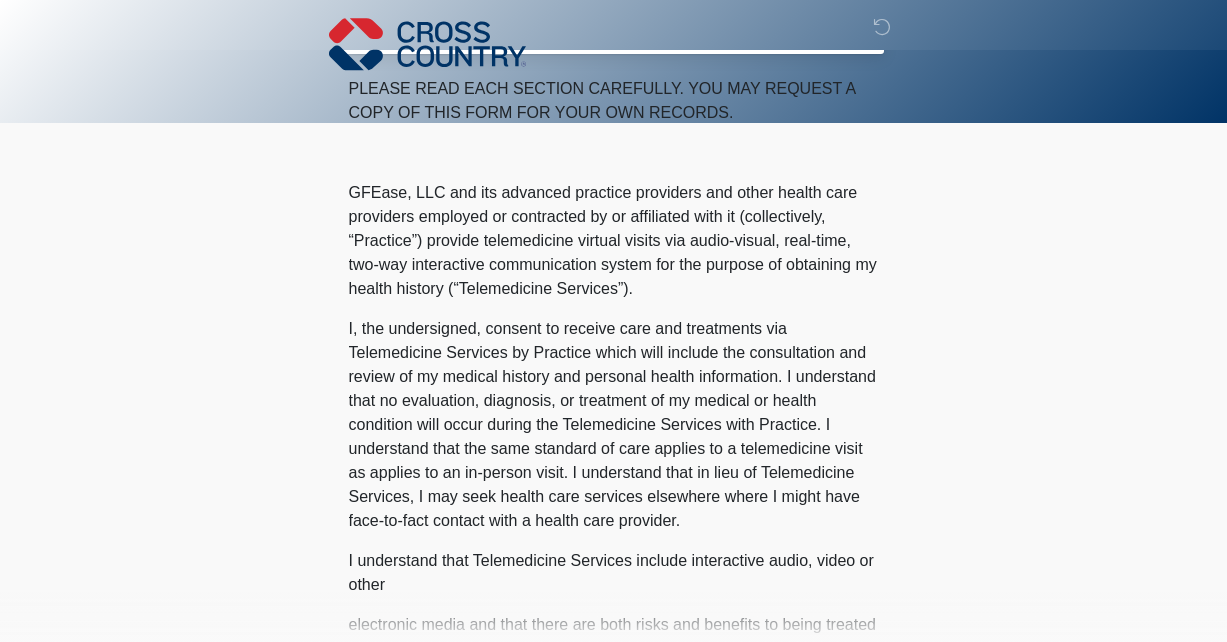 scroll, scrollTop: 0, scrollLeft: 0, axis: both 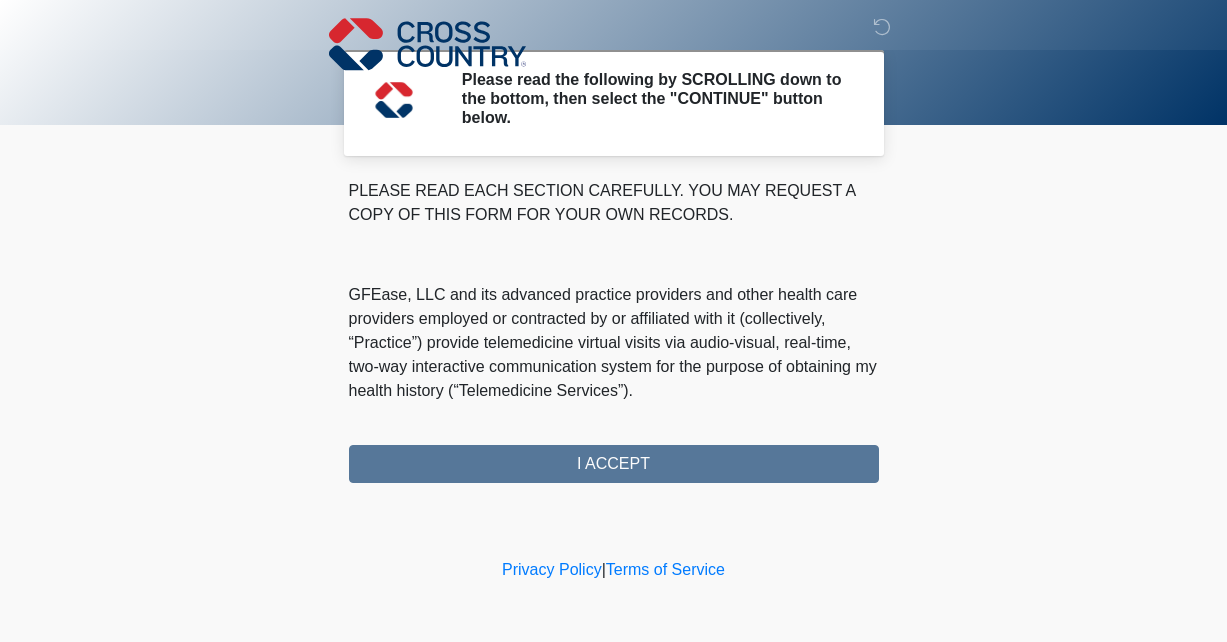 click on "PLEASE READ EACH SECTION CAREFULLY. YOU MAY REQUEST A COPY OF THIS FORM FOR YOUR OWN RECORDS. GFEase, LLC and its advanced practice providers and other health care providers employed or contracted by or affiliated with it (collectively, “Practice”) provide telemedicine virtual visits via audio-visual, real-time, two-way interactive communication system for the purpose of obtaining my health history (“Telemedicine Services”). I understand that Telemedicine Services include interactive audio, video or other electronic media and that there are both risks and benefits to being treated via telemedicine. Providers (i) may be in a location other than where I am located, (ii) will examine me face-to-face via a remote presence but will not perform a “hands-on” physical examination, and (iii) must rely on information provided by me.
I ACCEPT" at bounding box center (614, 331) 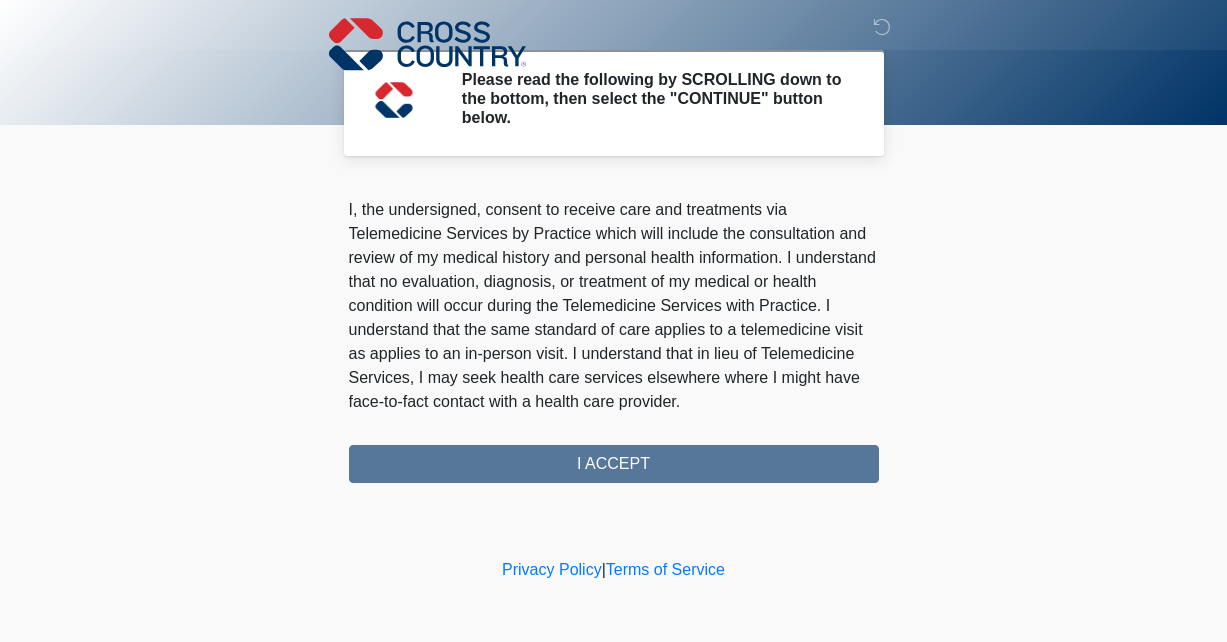 scroll, scrollTop: 1358, scrollLeft: 0, axis: vertical 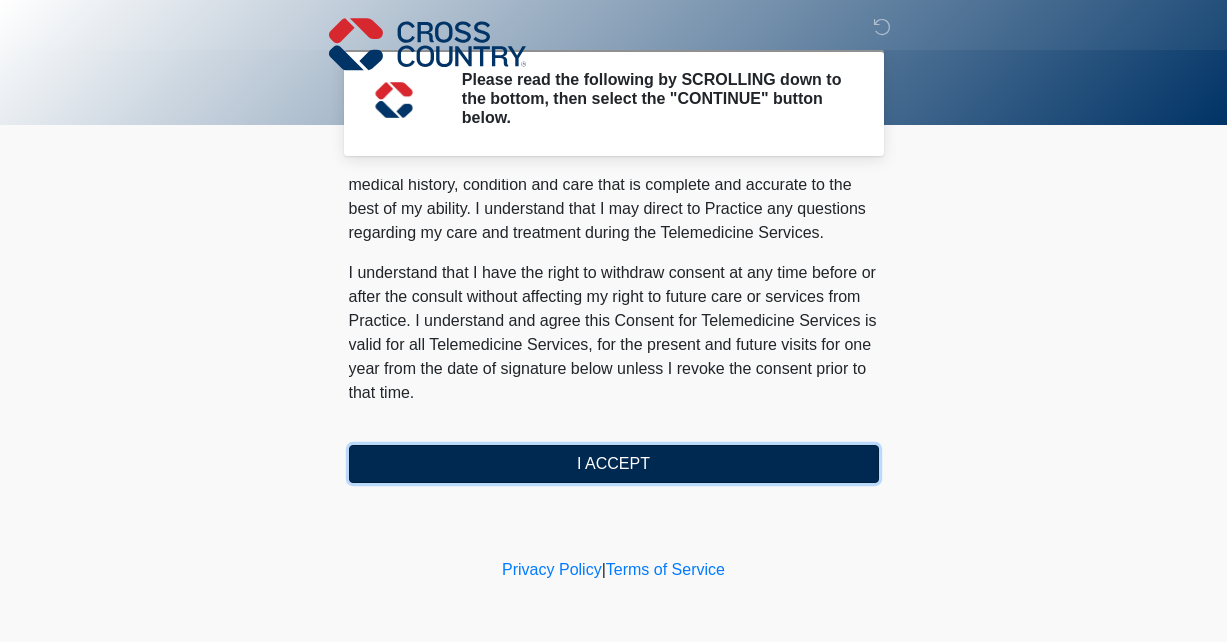 click on "I ACCEPT" at bounding box center [614, 464] 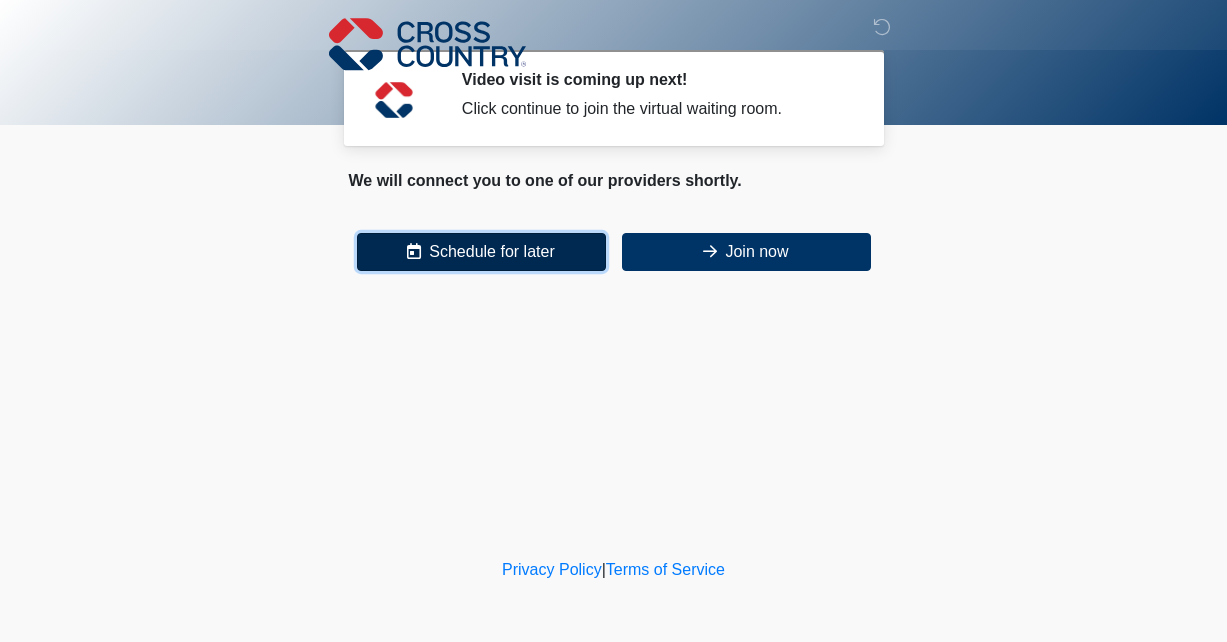 click on "Schedule for later" at bounding box center [481, 252] 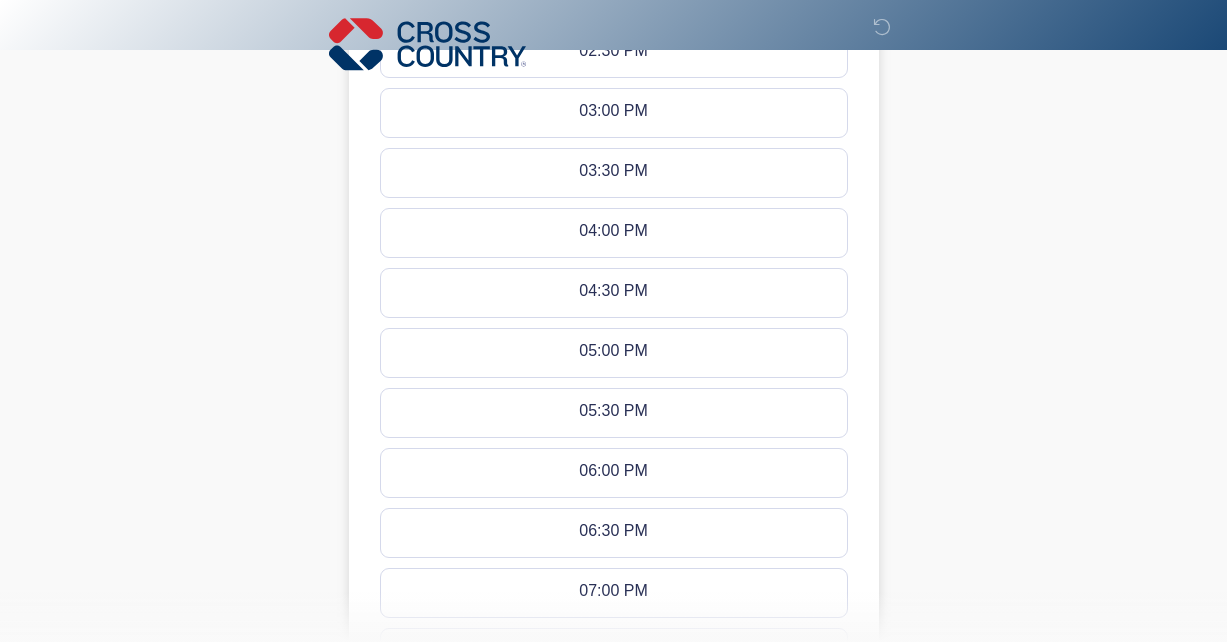 scroll, scrollTop: 1278, scrollLeft: 0, axis: vertical 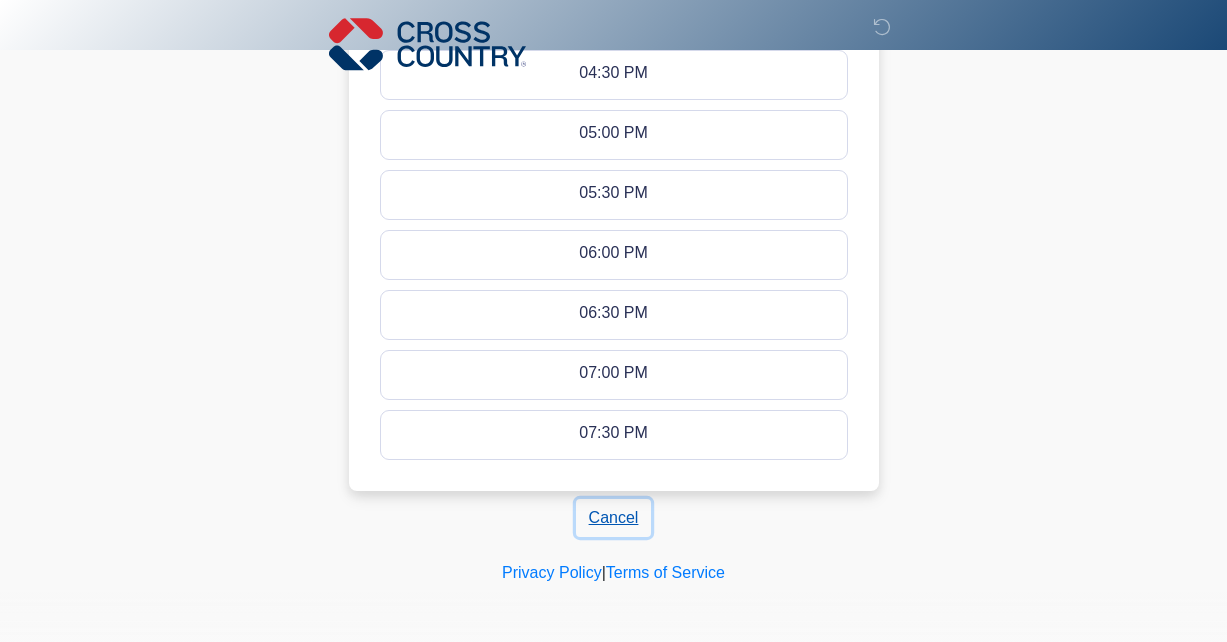 click on "Cancel" at bounding box center (614, 518) 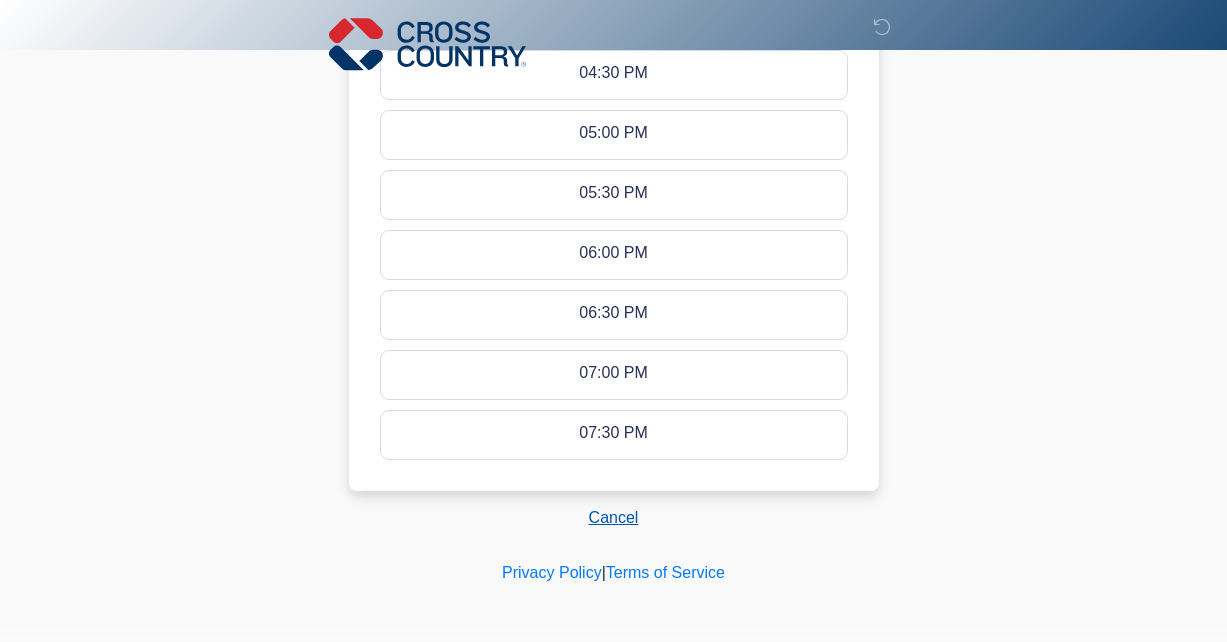 scroll, scrollTop: 0, scrollLeft: 0, axis: both 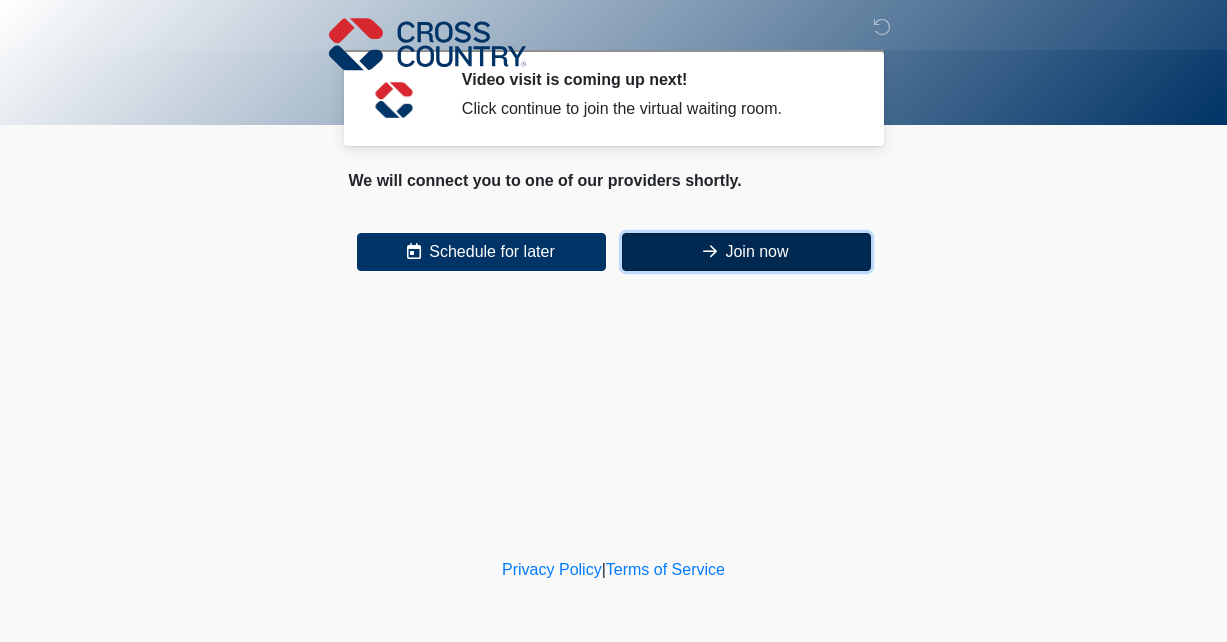 click on "Join now" at bounding box center (746, 252) 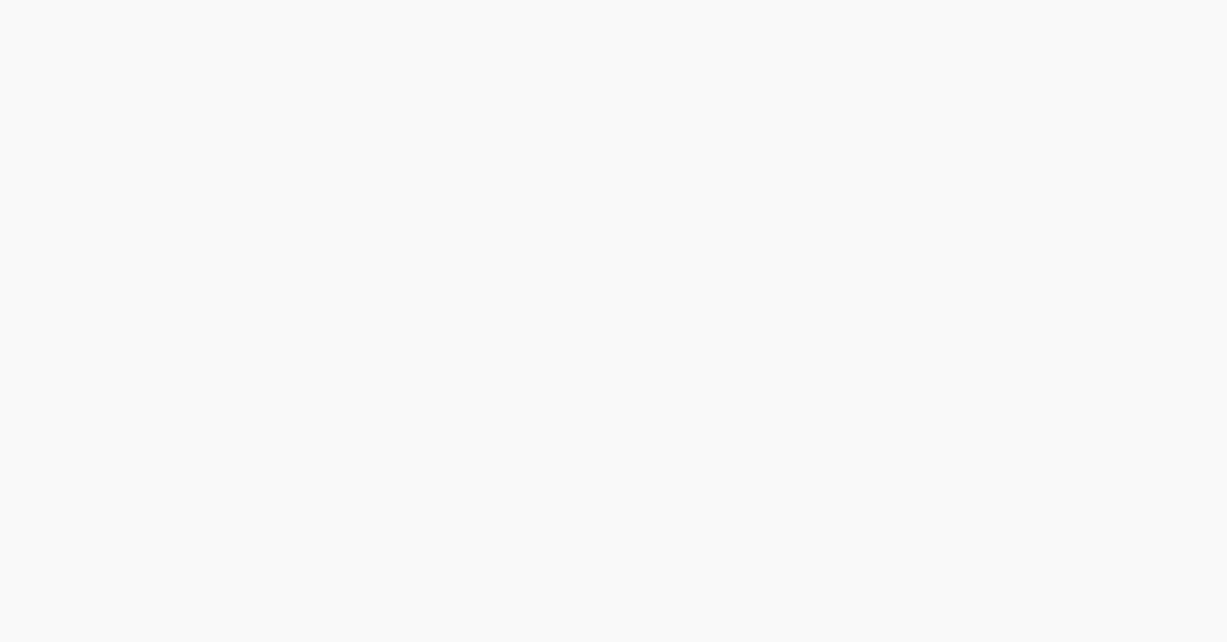 scroll, scrollTop: 0, scrollLeft: 0, axis: both 